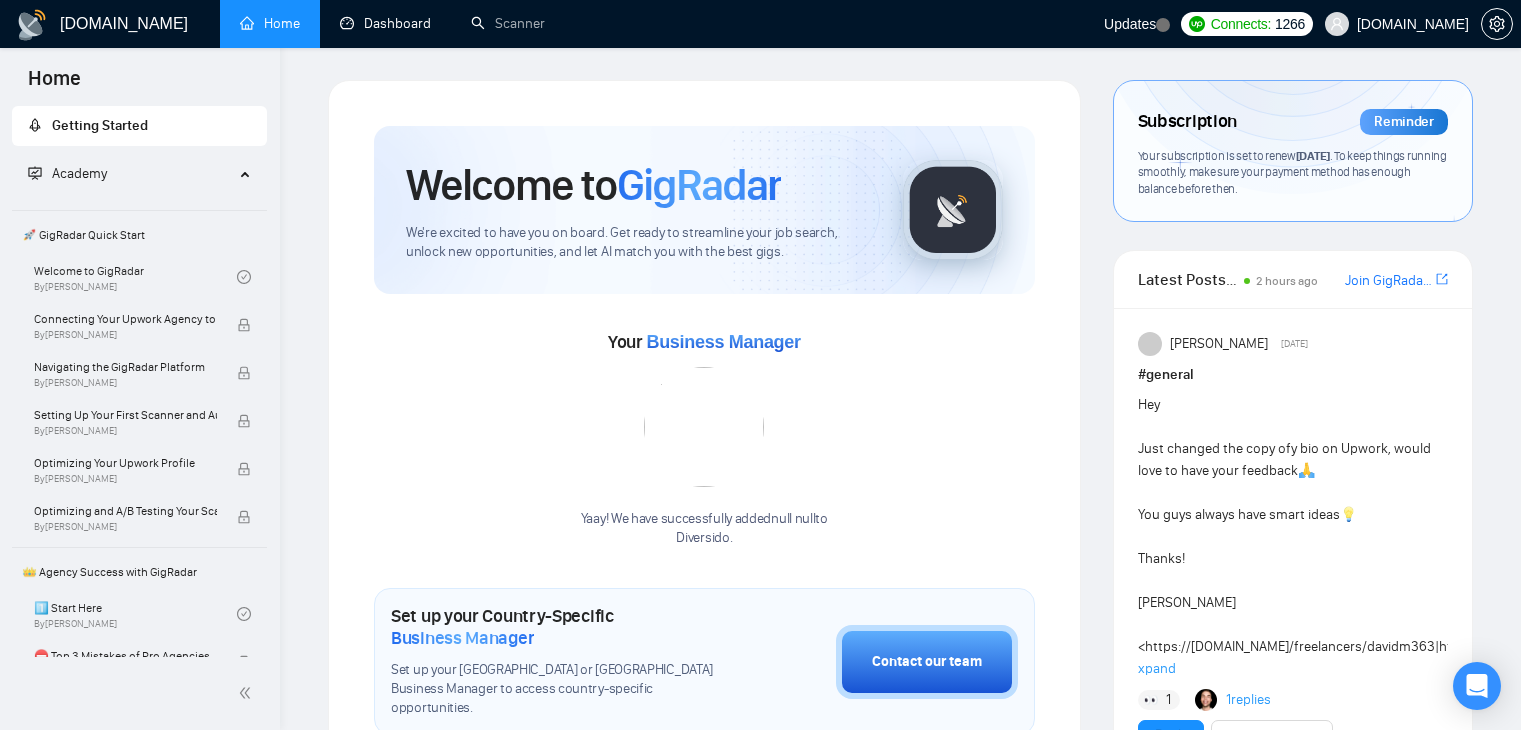 scroll, scrollTop: 0, scrollLeft: 0, axis: both 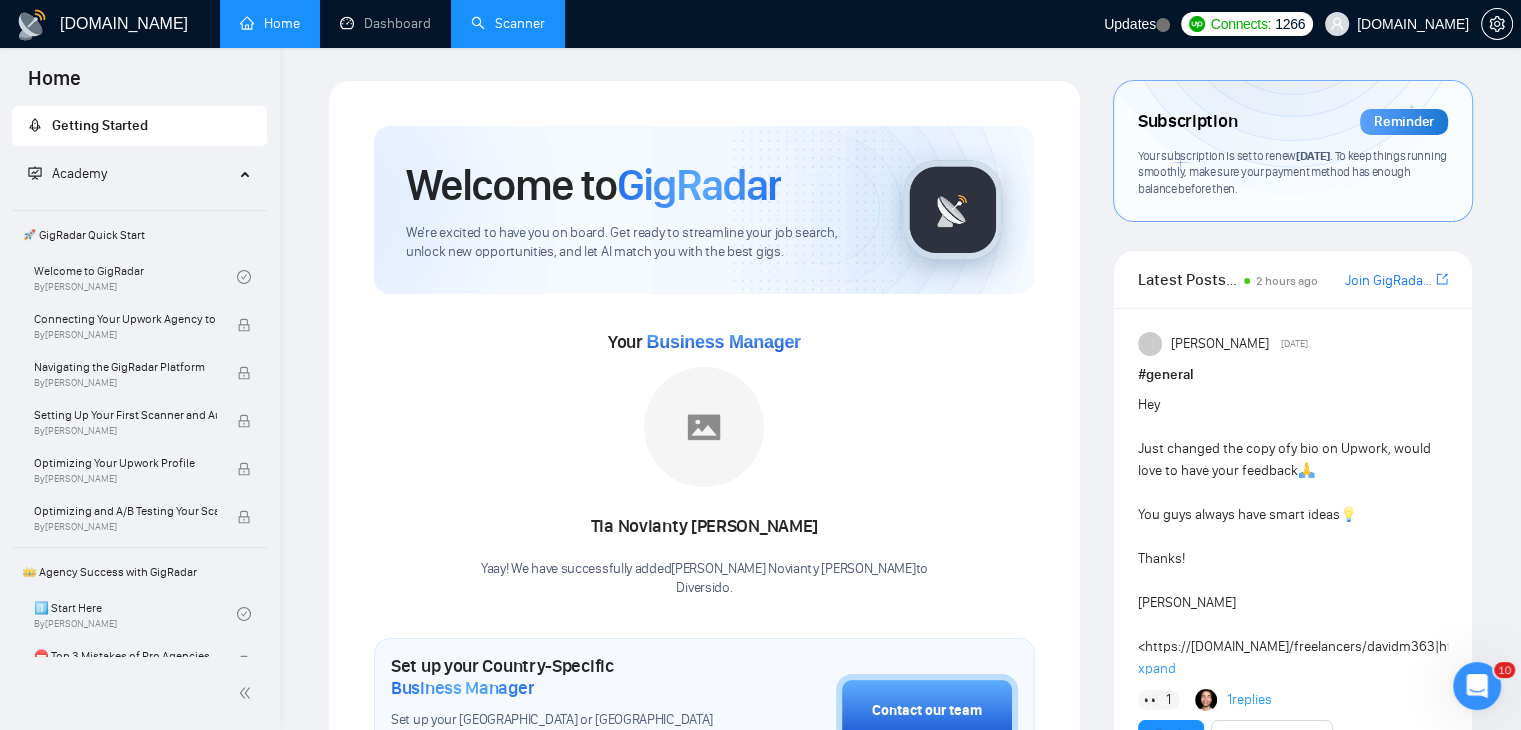 click on "Scanner" at bounding box center [508, 23] 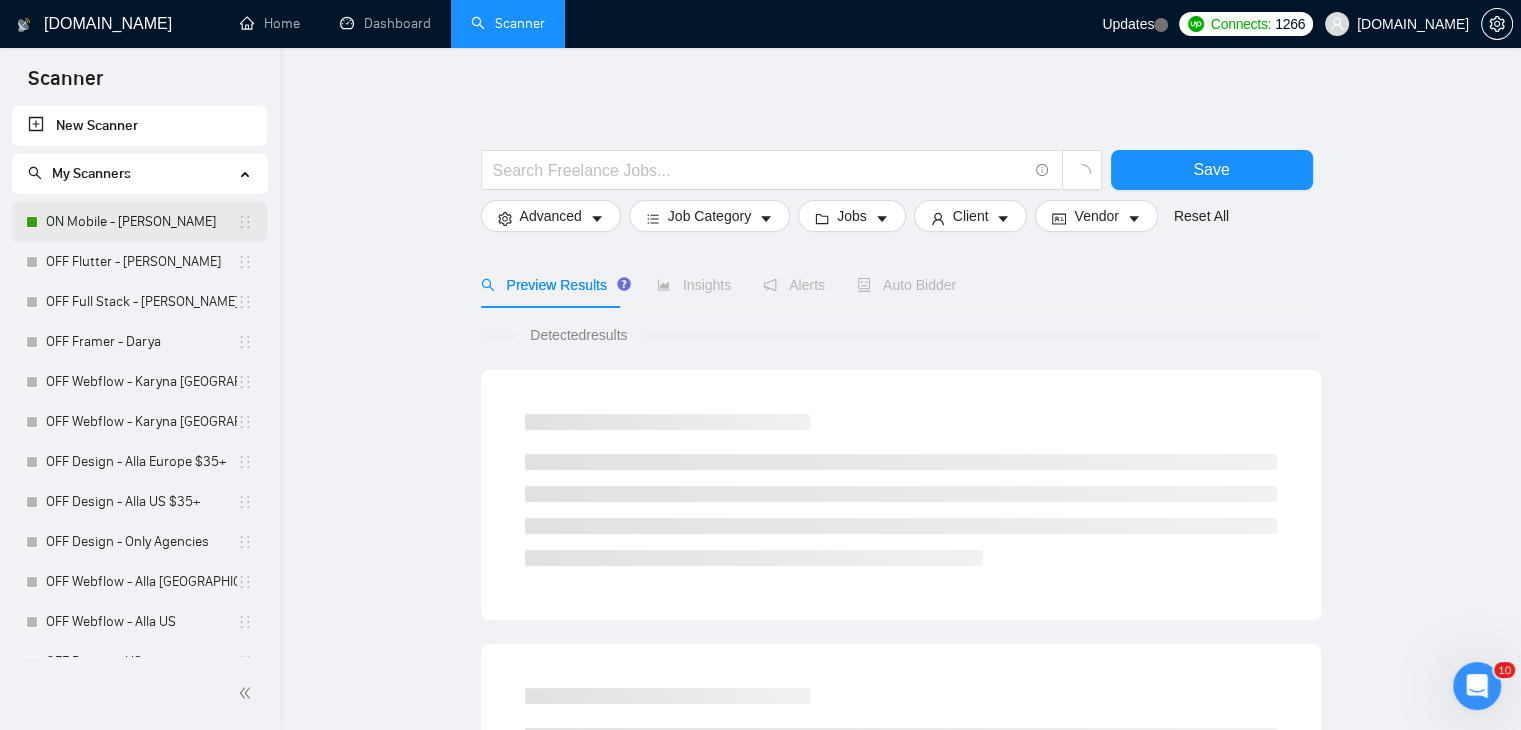 click on "ON Mobile - [PERSON_NAME]" at bounding box center (141, 222) 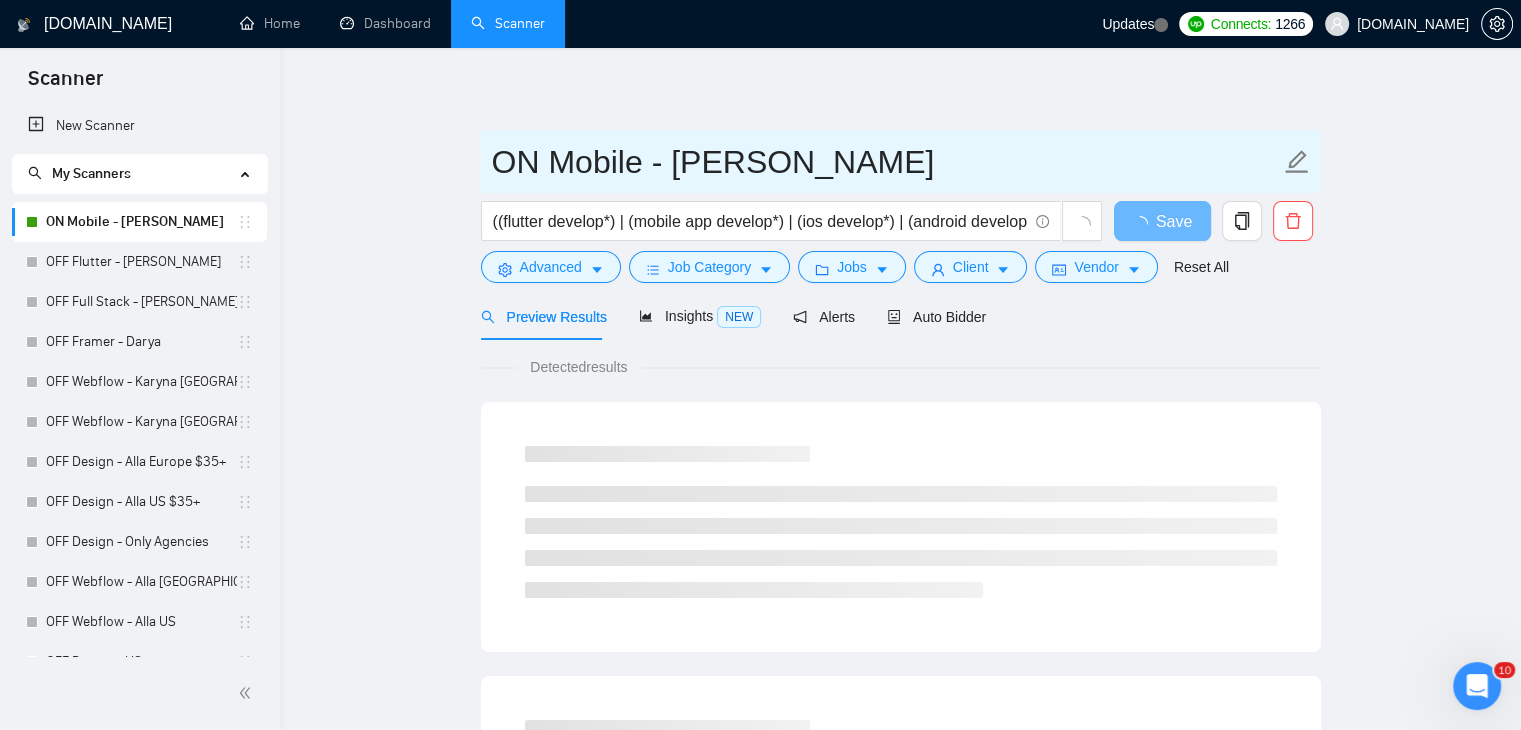 click on "ON Mobile - [PERSON_NAME]" at bounding box center [886, 162] 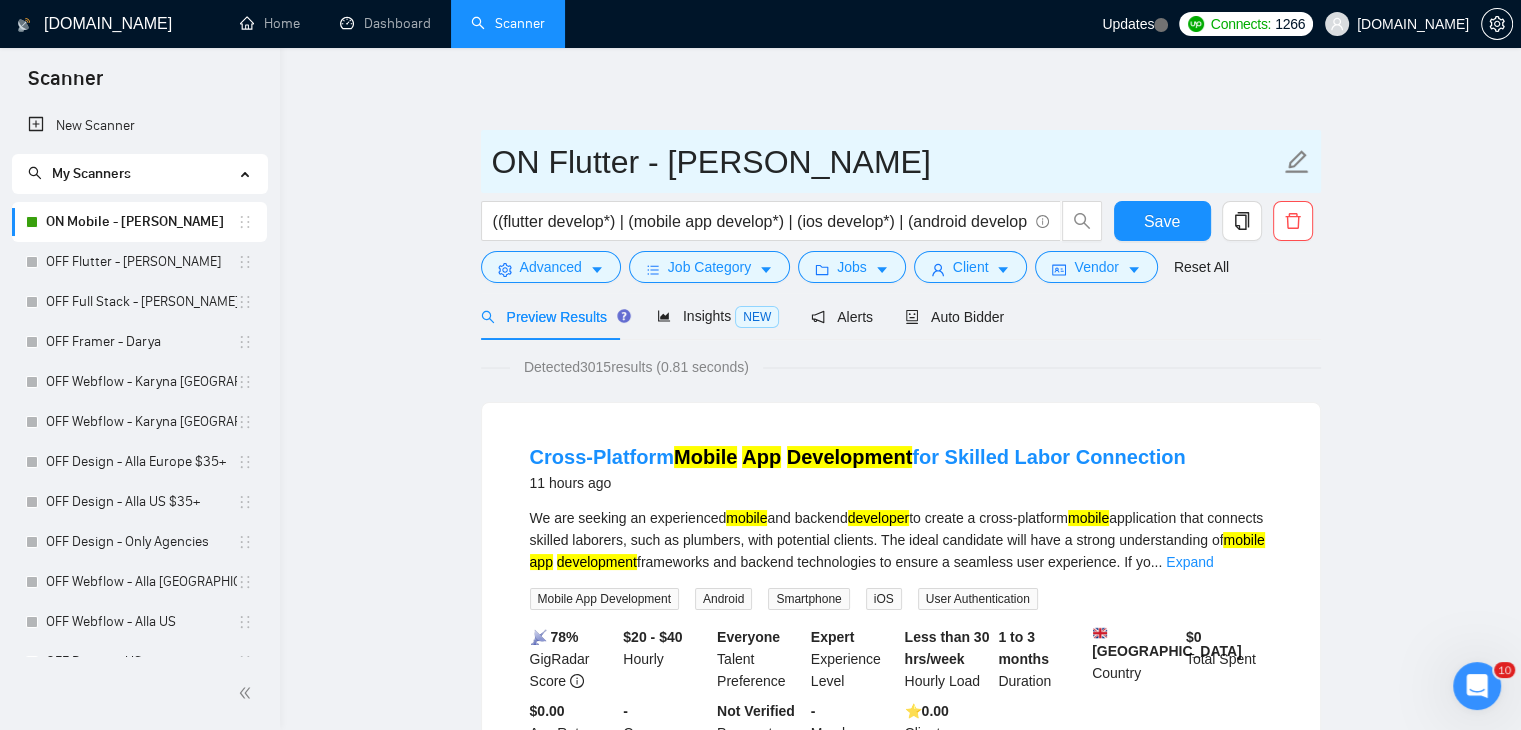 click on "ON Flutter - [PERSON_NAME]" at bounding box center [886, 162] 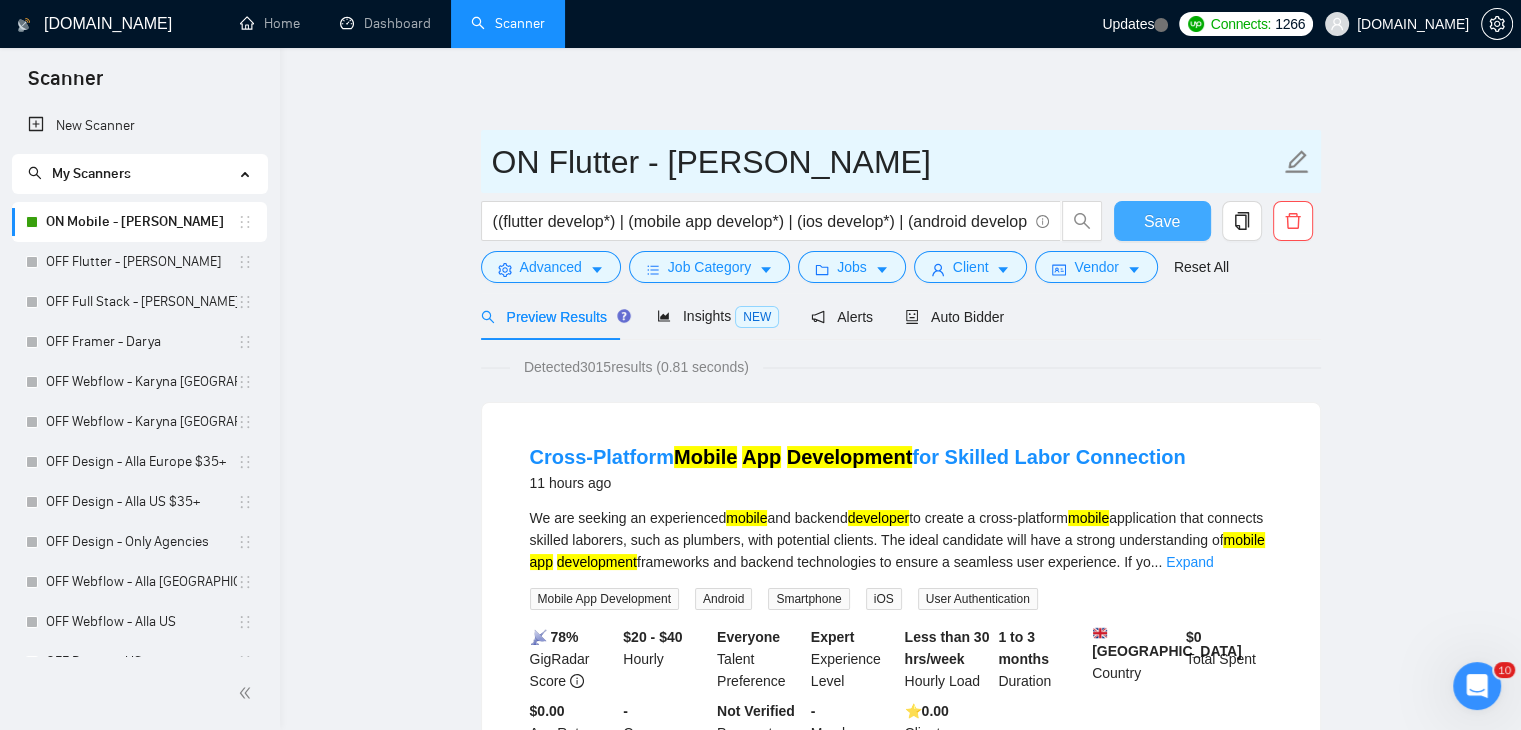 type on "ON Flutter - [PERSON_NAME]" 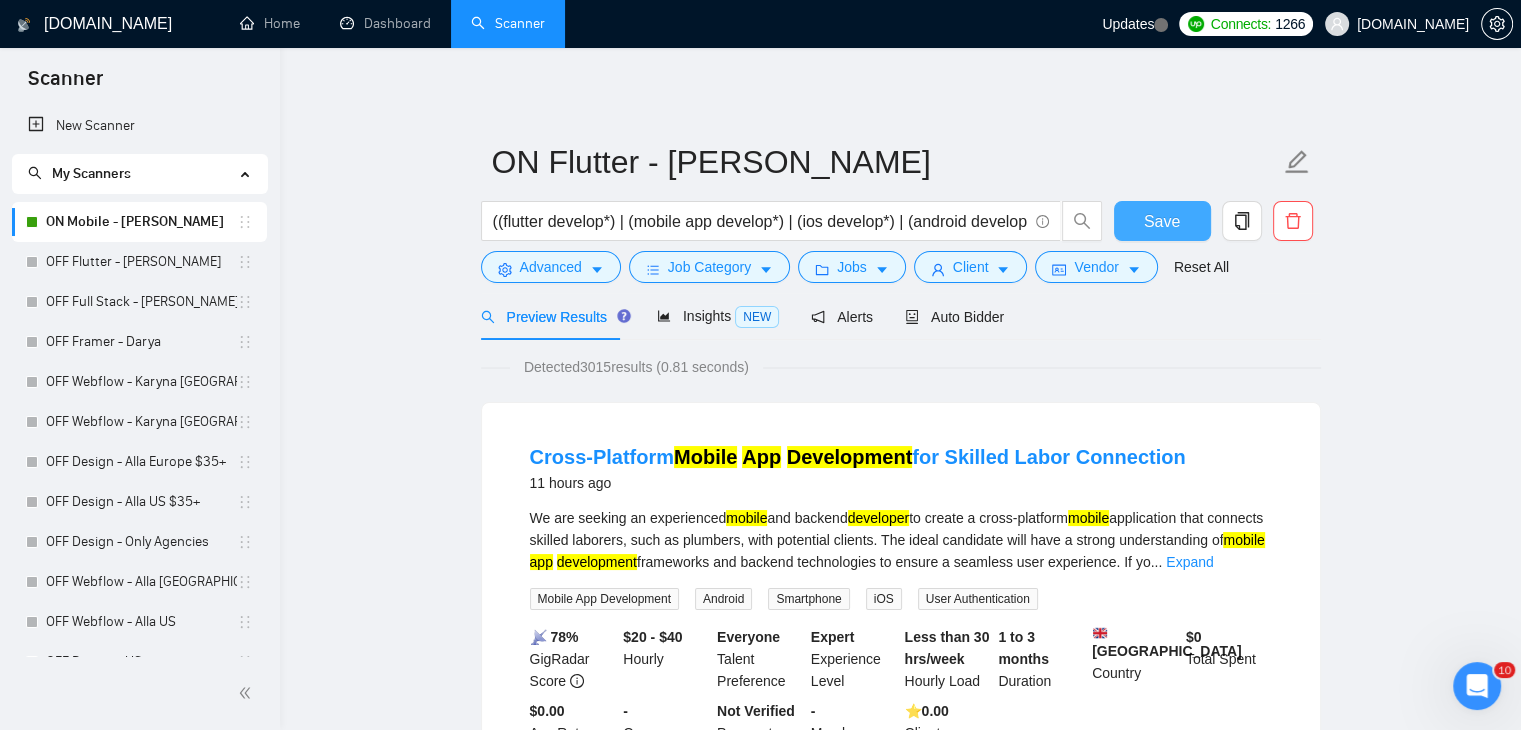 click on "Save" at bounding box center [1162, 221] 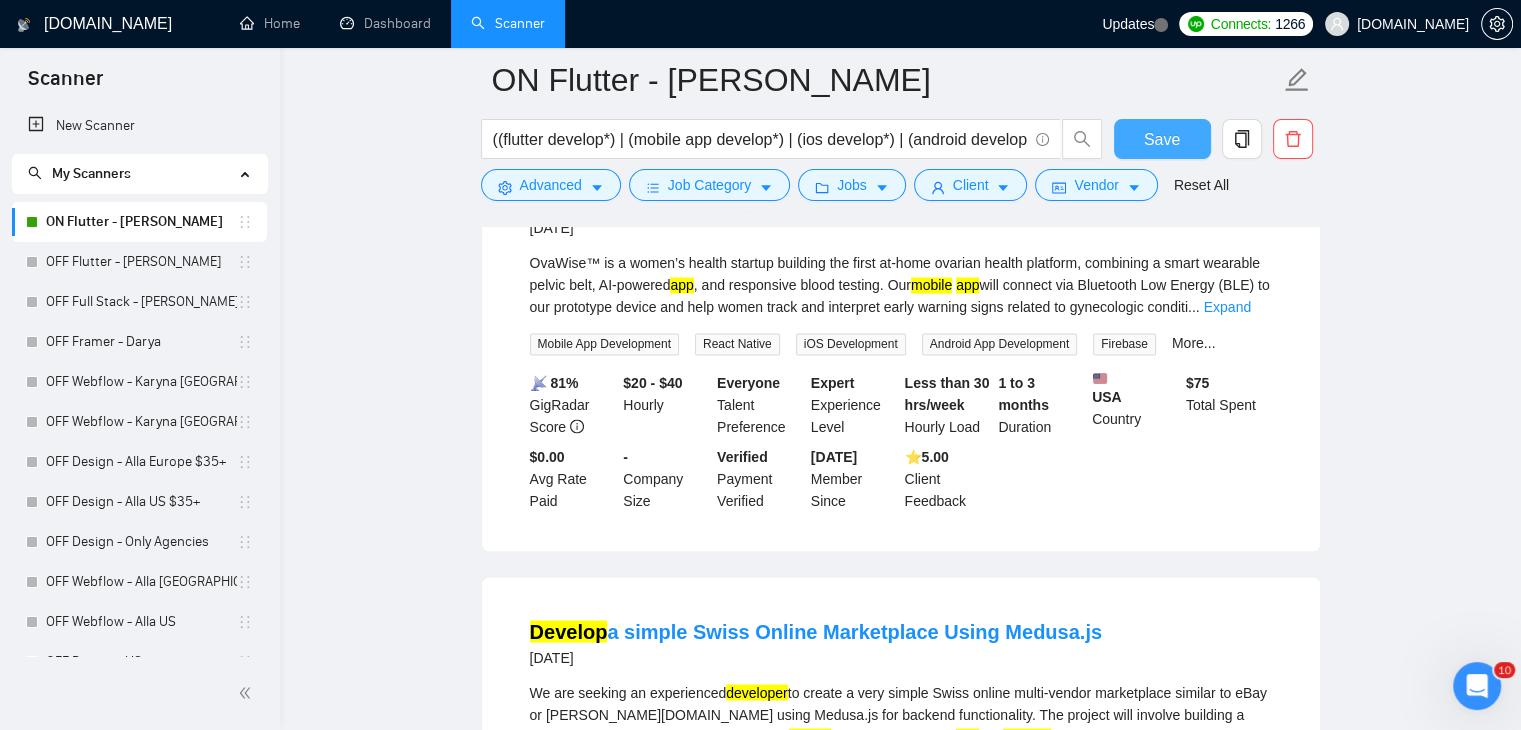scroll, scrollTop: 3600, scrollLeft: 0, axis: vertical 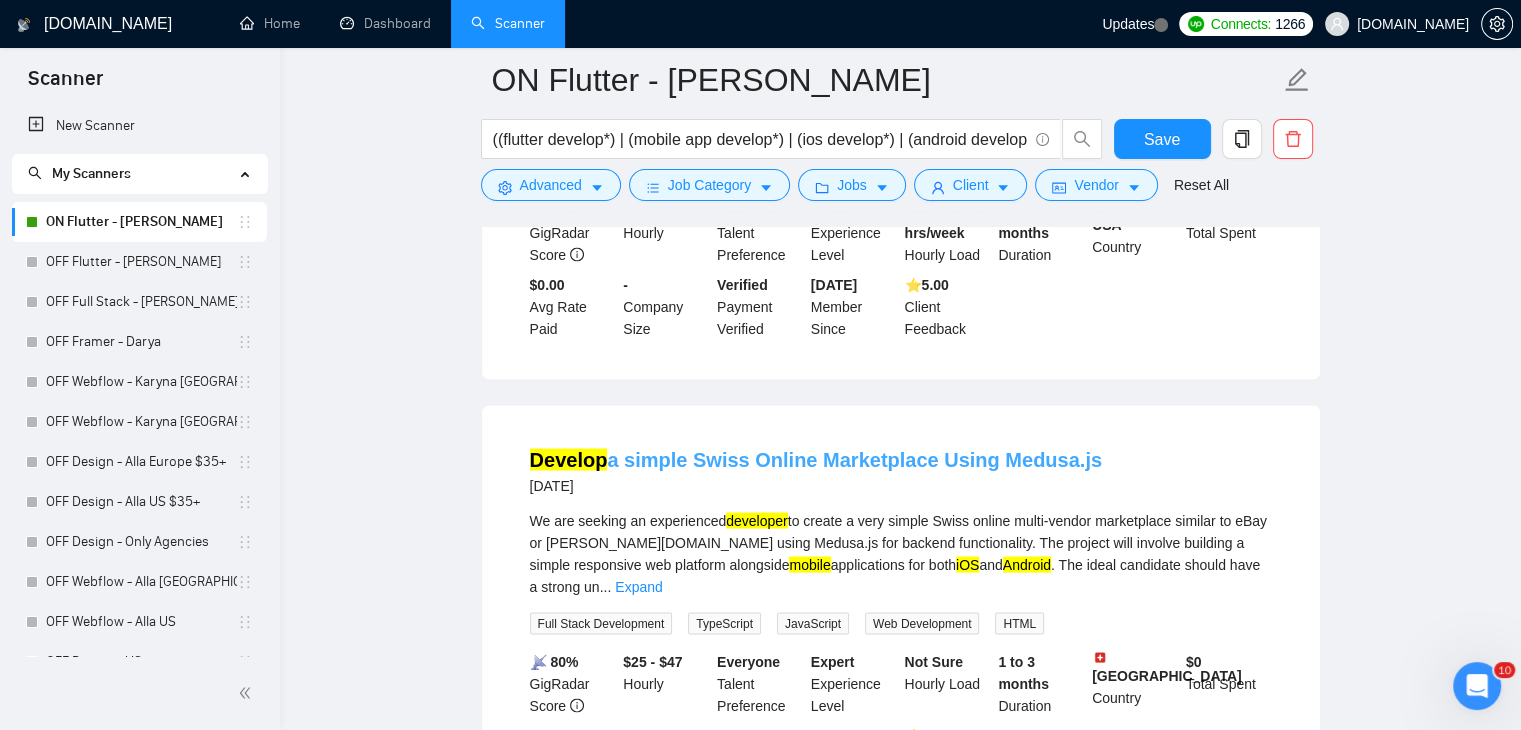 drag, startPoint x: 1152, startPoint y: 371, endPoint x: 992, endPoint y: 376, distance: 160.07811 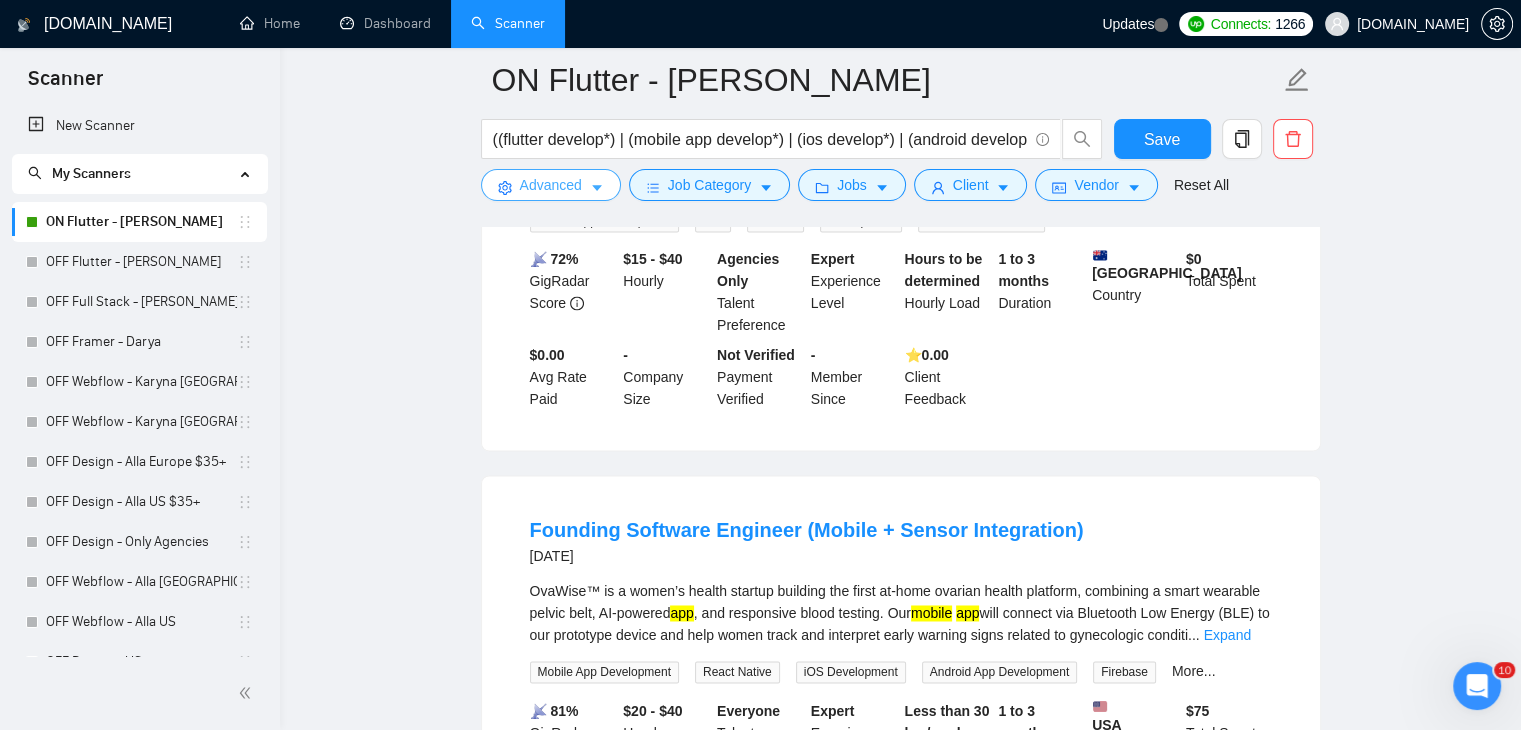 click on "Advanced" at bounding box center [551, 185] 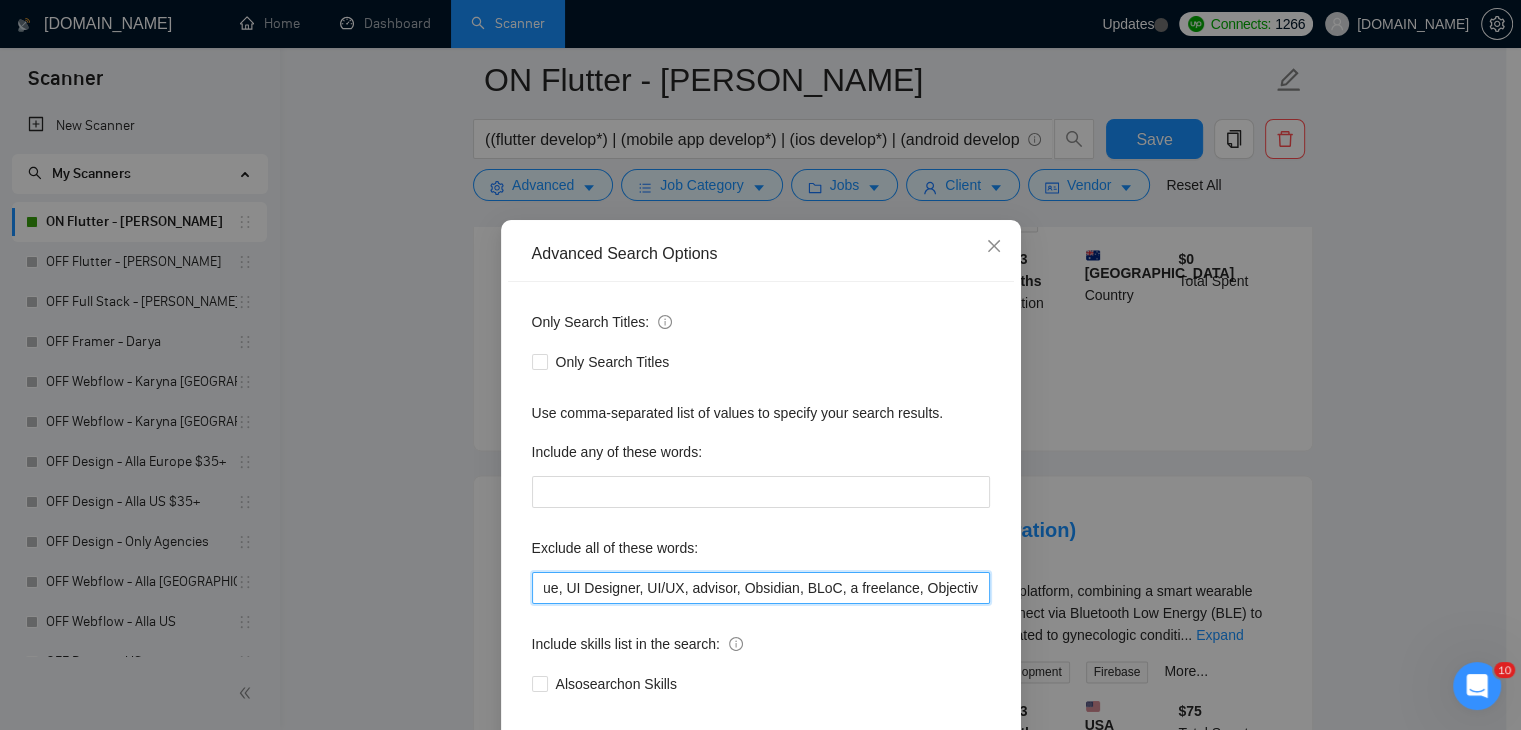 scroll, scrollTop: 0, scrollLeft: 5632, axis: horizontal 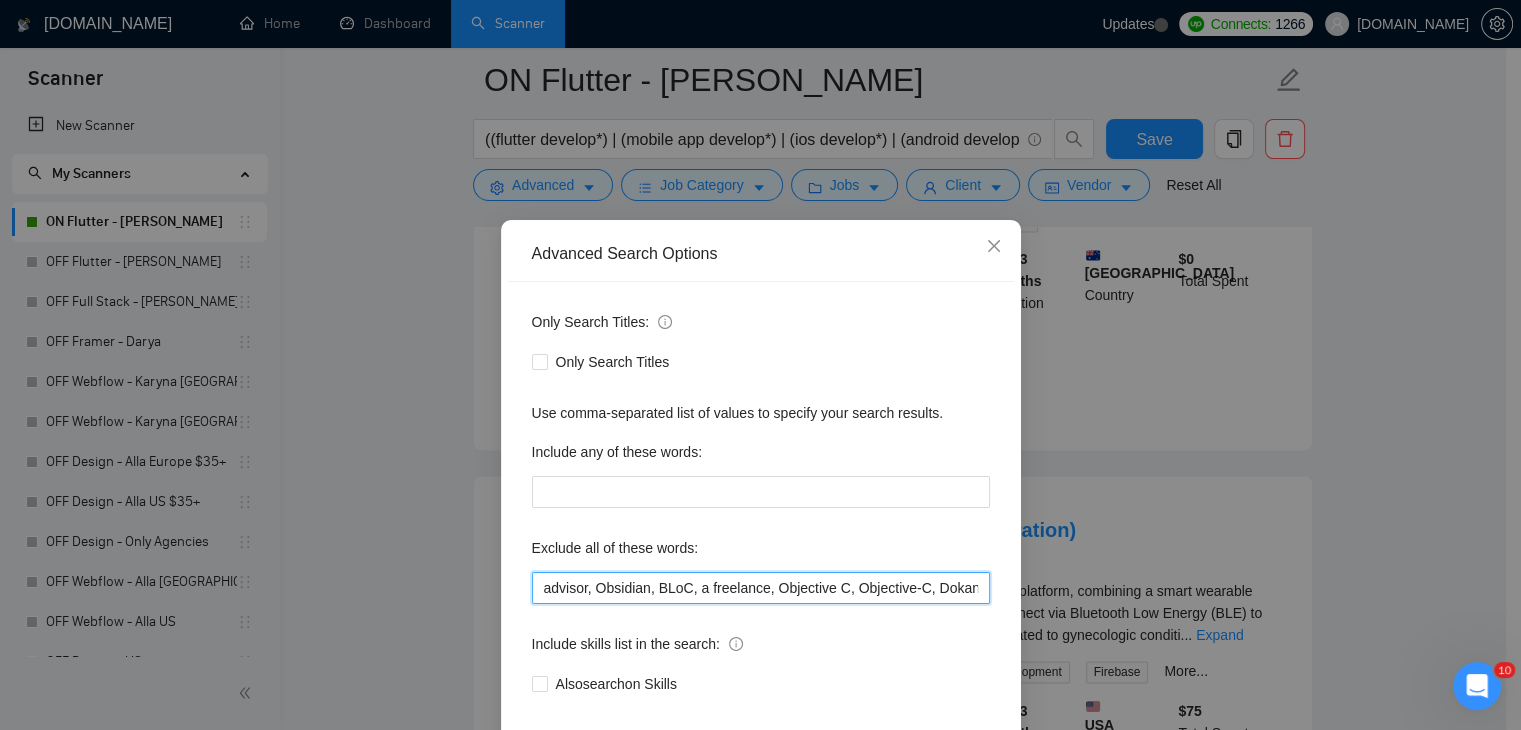 drag, startPoint x: 707, startPoint y: 589, endPoint x: 988, endPoint y: 590, distance: 281.00177 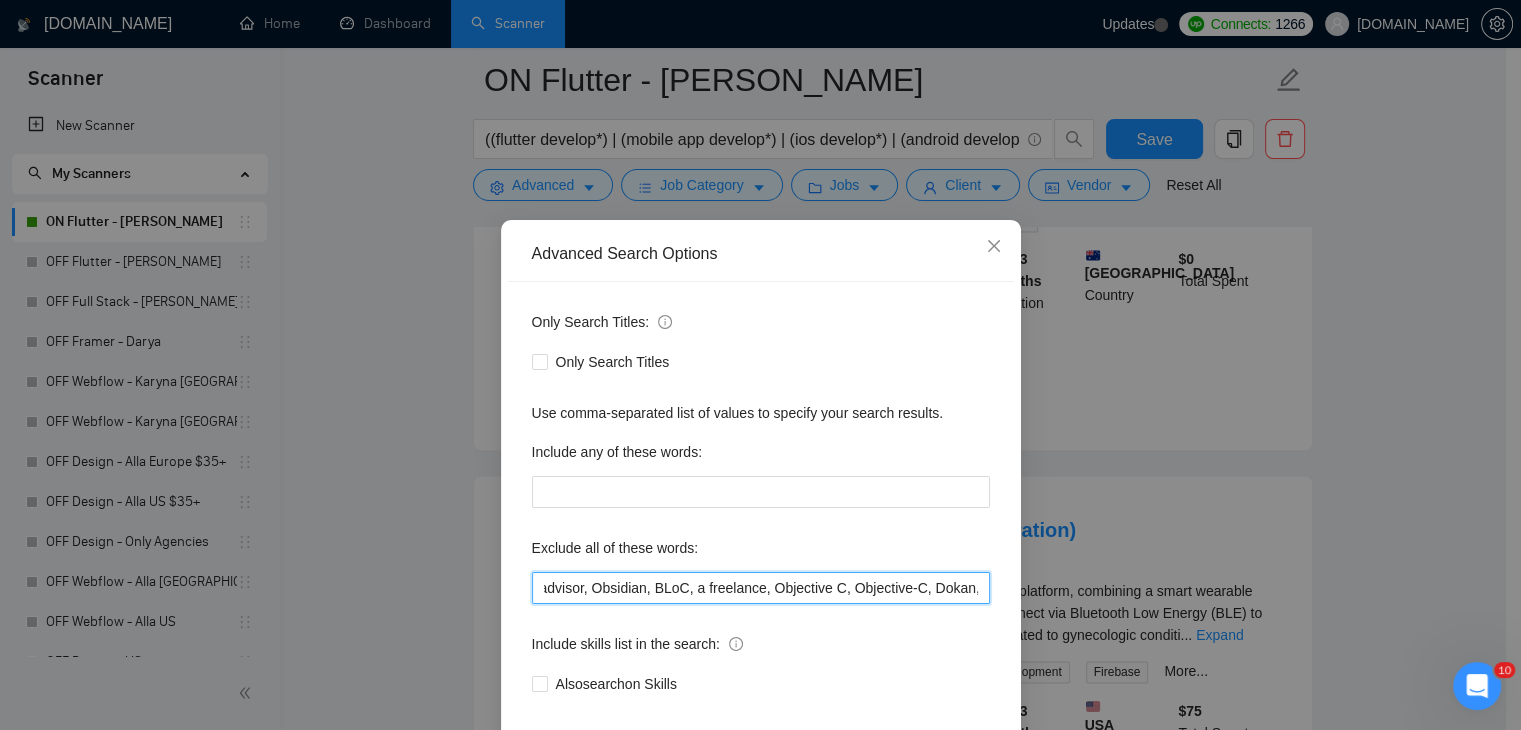 paste on "Medusa.js" 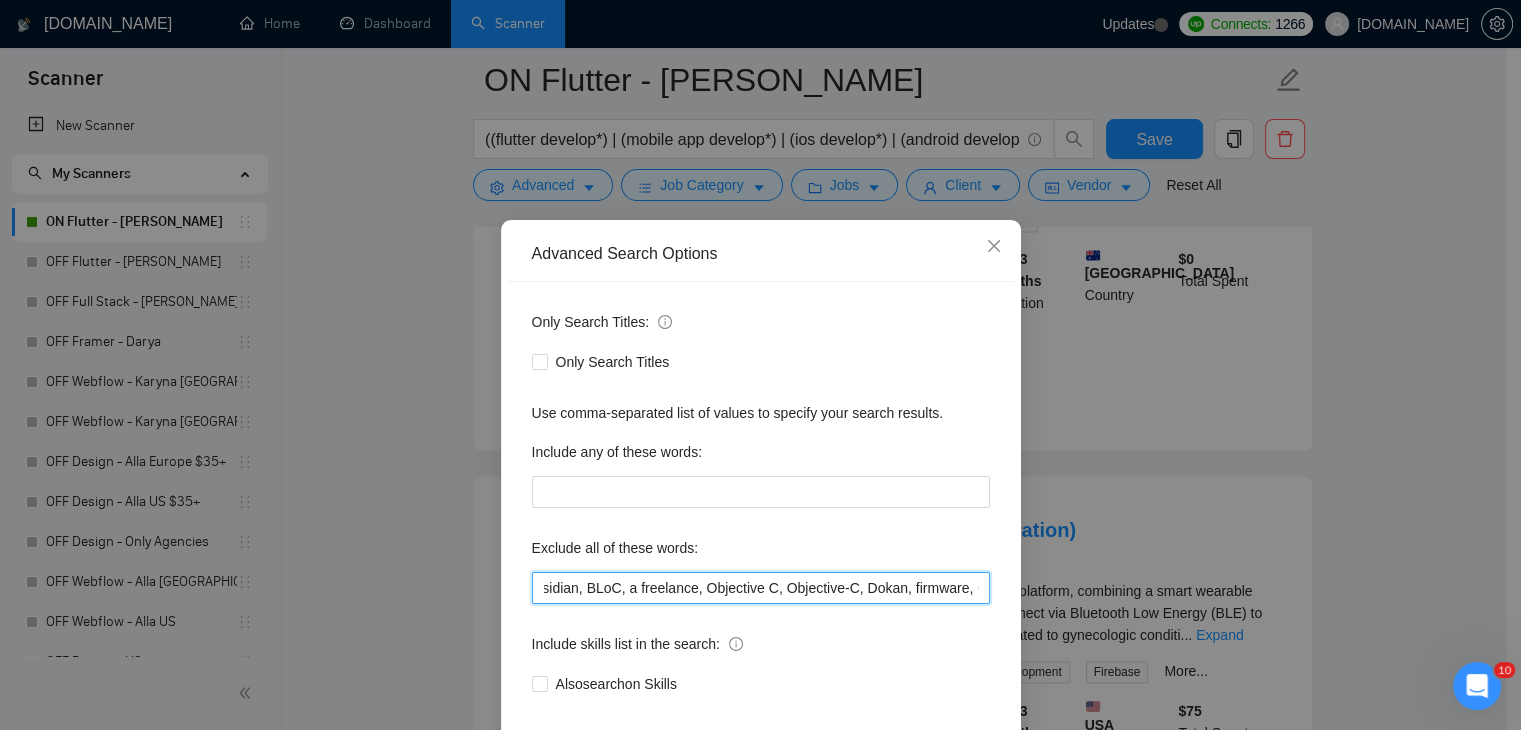 paste on "Medusa.js" 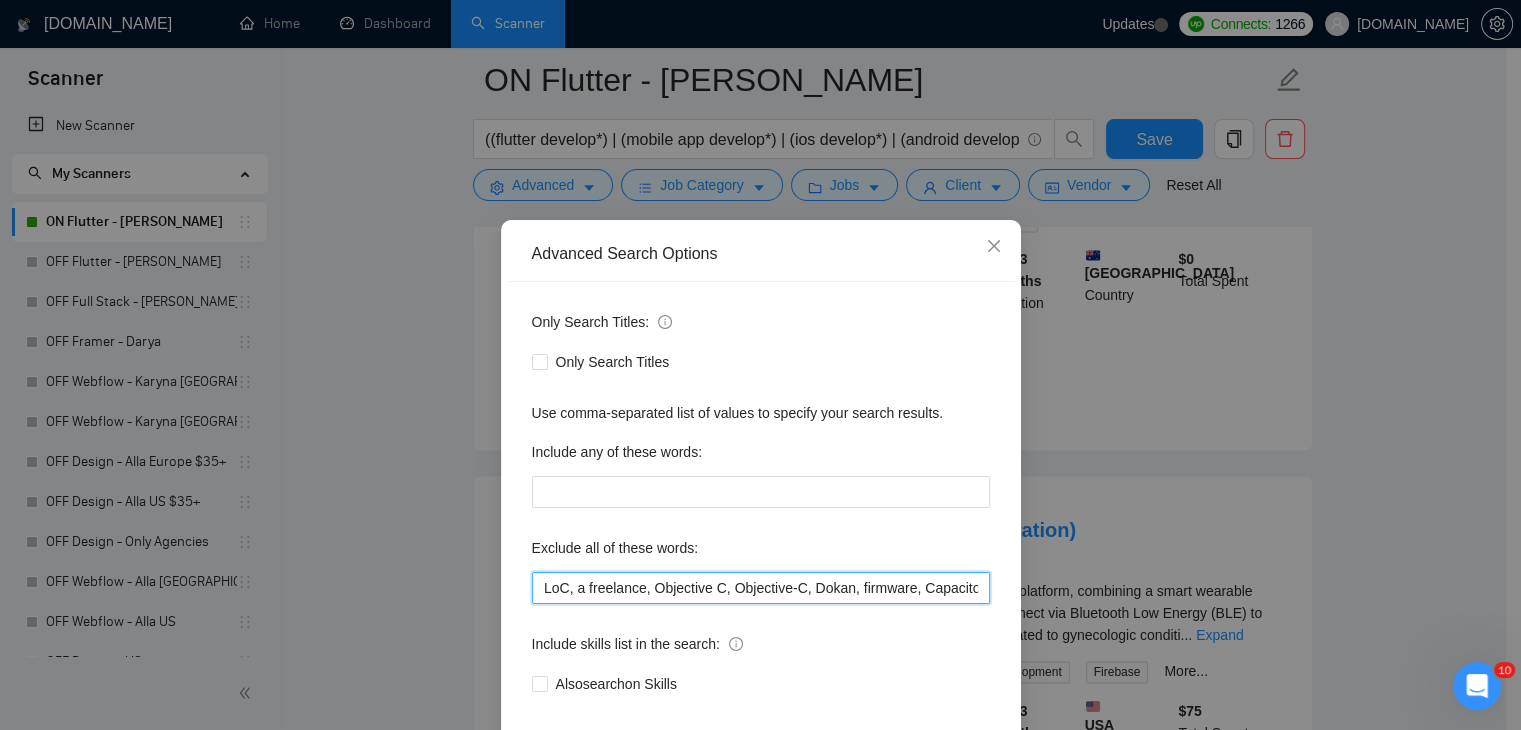 scroll, scrollTop: 0, scrollLeft: 5752, axis: horizontal 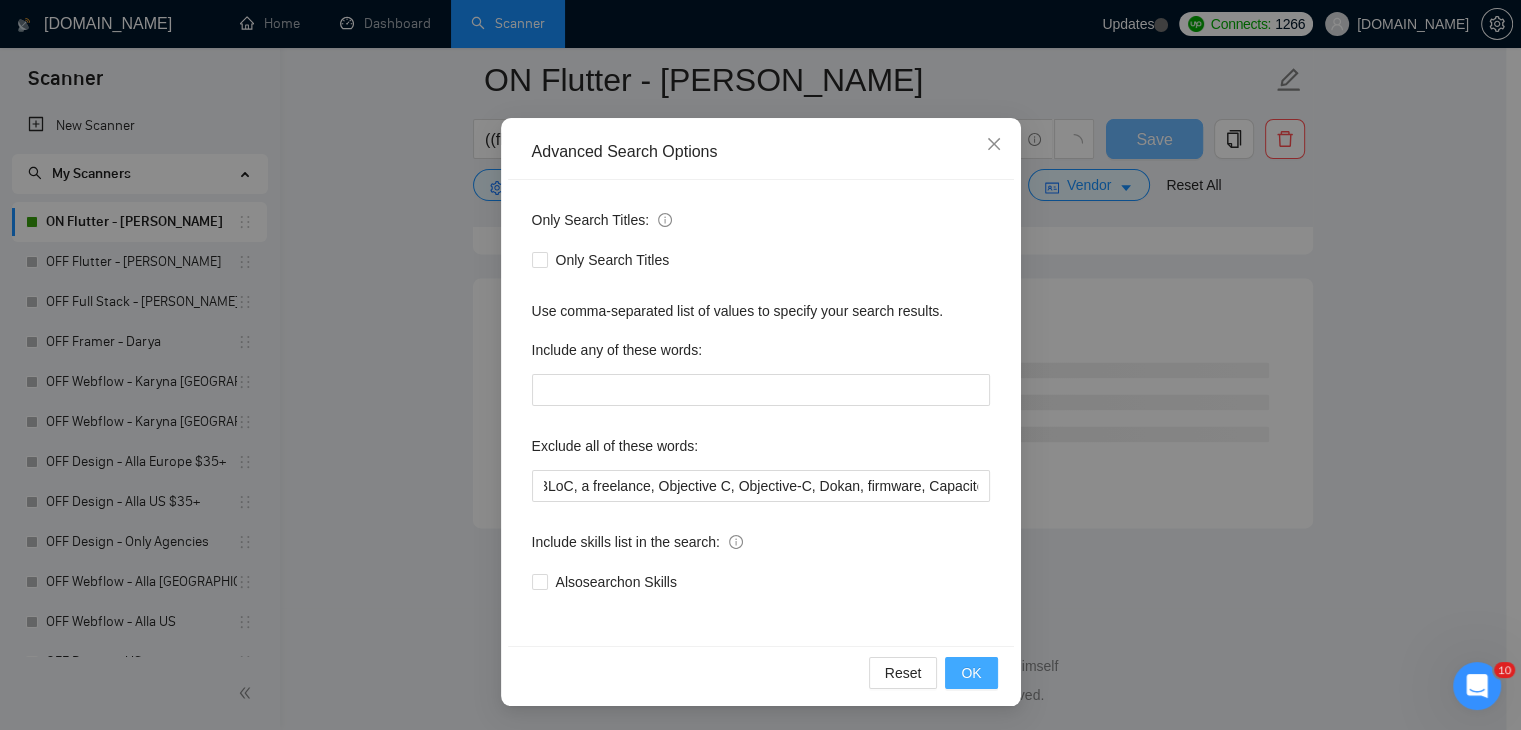 click on "OK" at bounding box center [971, 673] 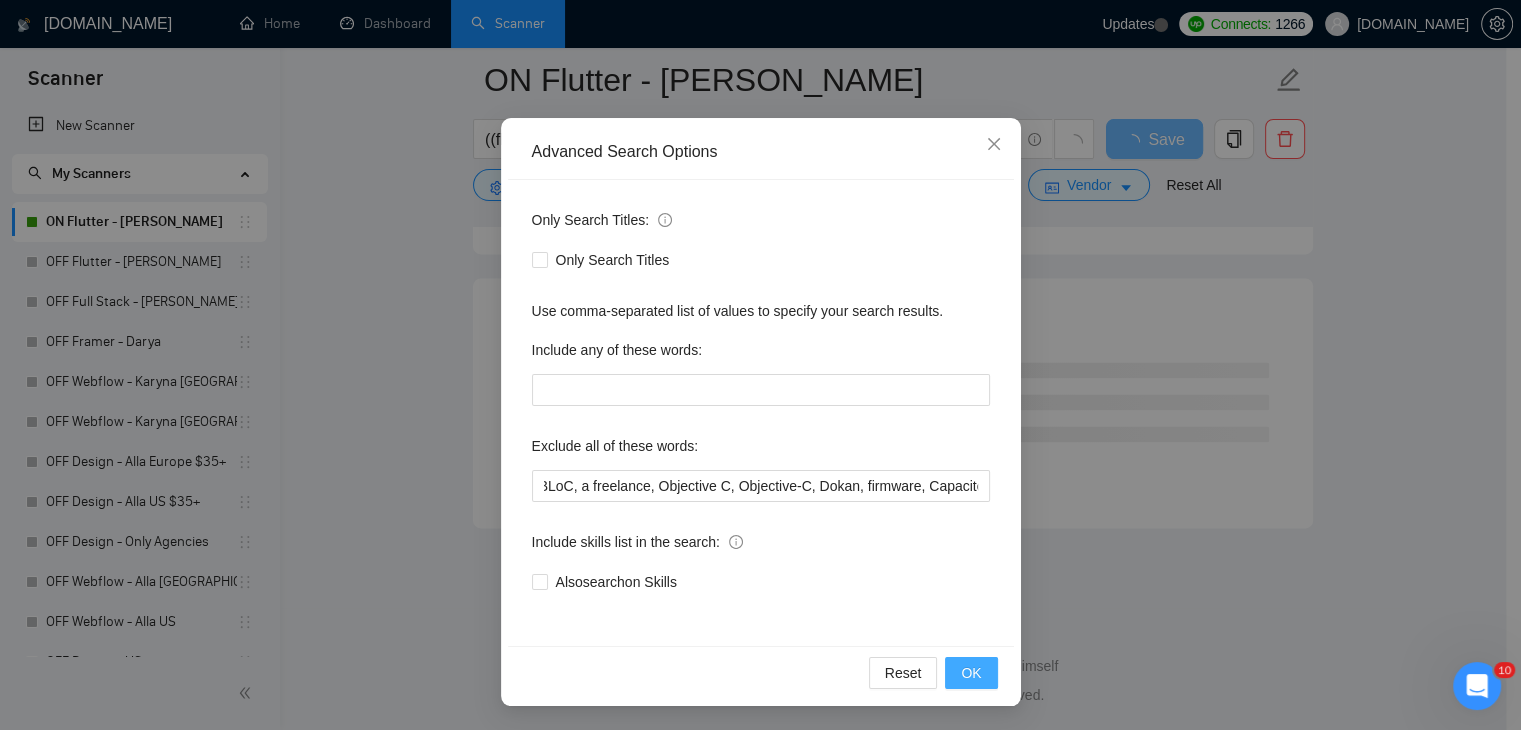 scroll, scrollTop: 0, scrollLeft: 0, axis: both 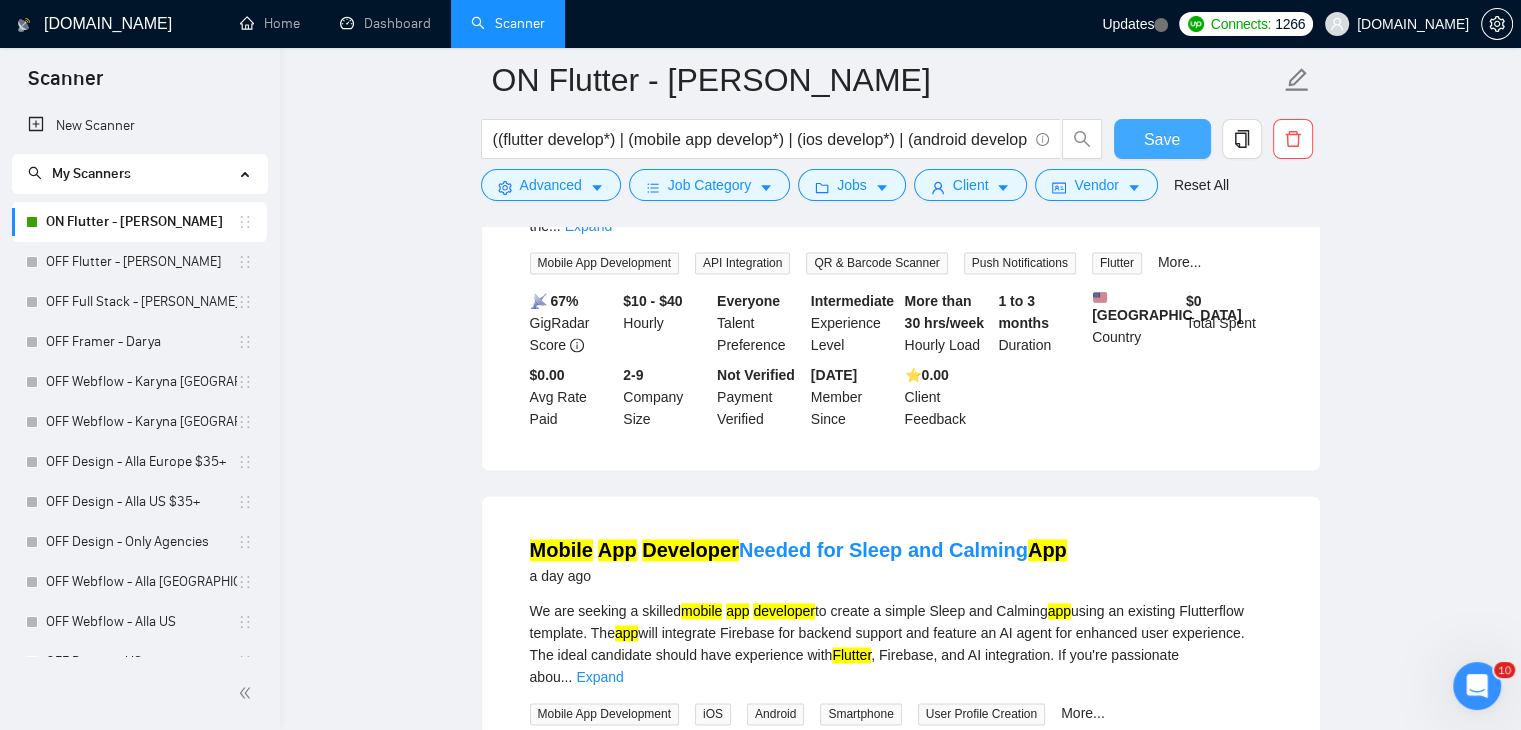 click on "Save" at bounding box center [1162, 139] 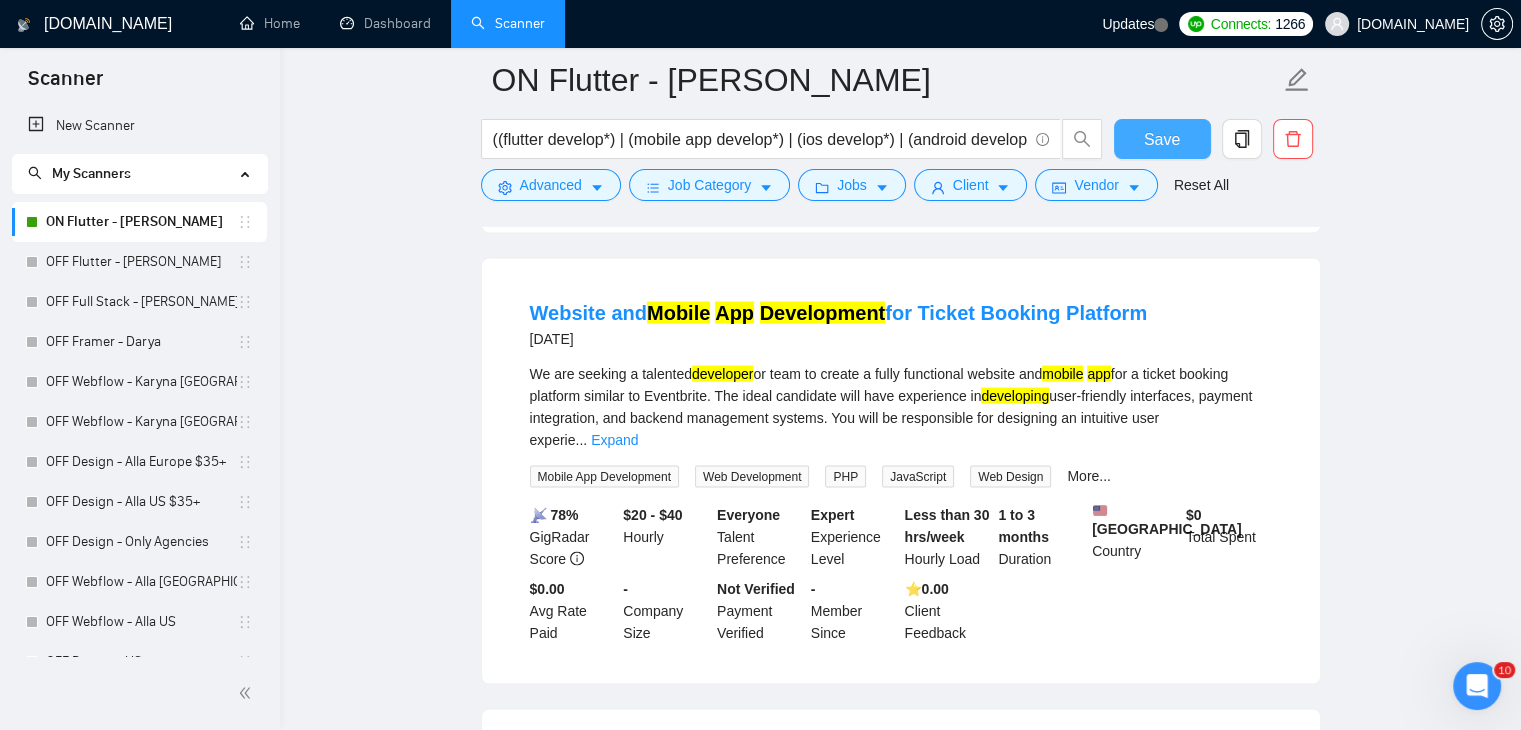 scroll, scrollTop: 4247, scrollLeft: 0, axis: vertical 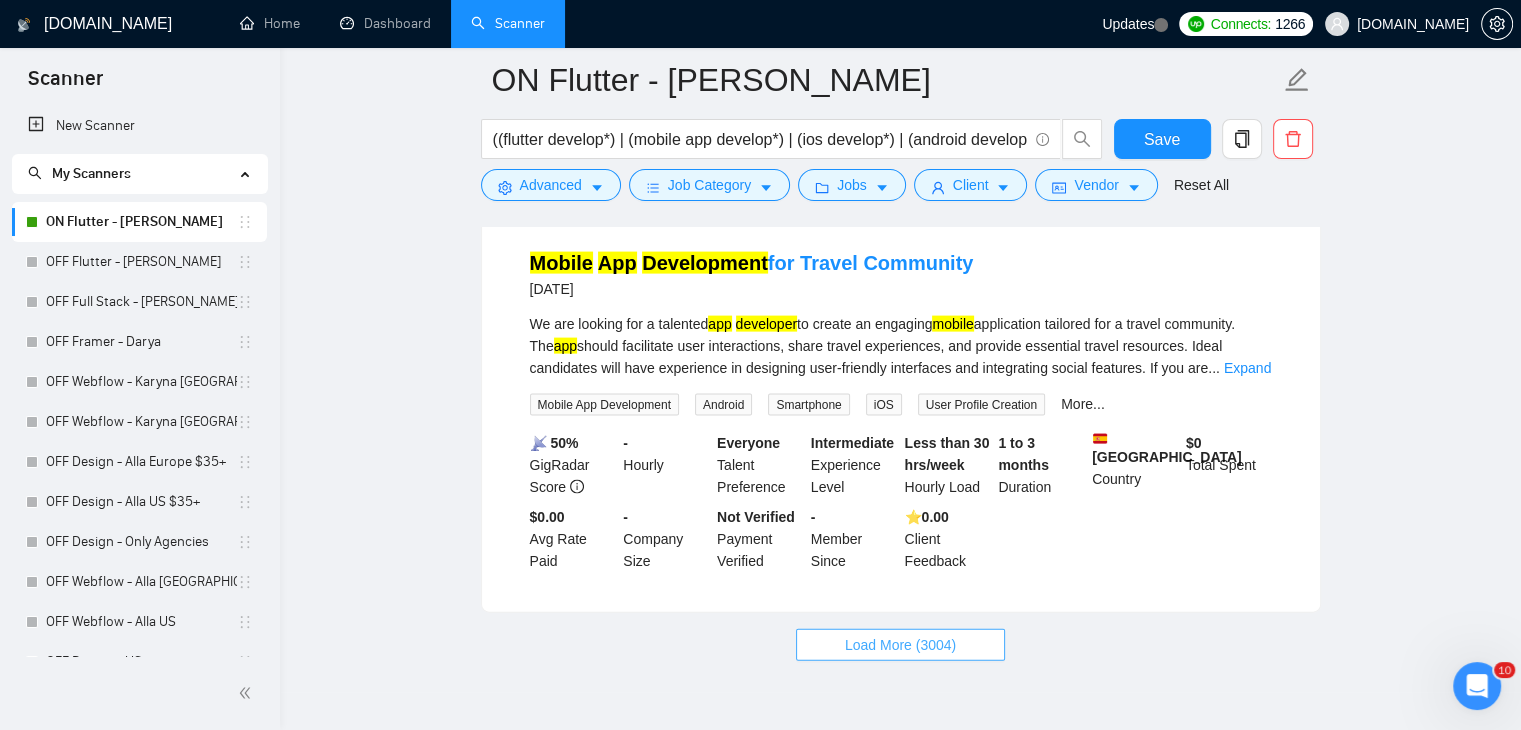 click on "Load More (3004)" at bounding box center (900, 645) 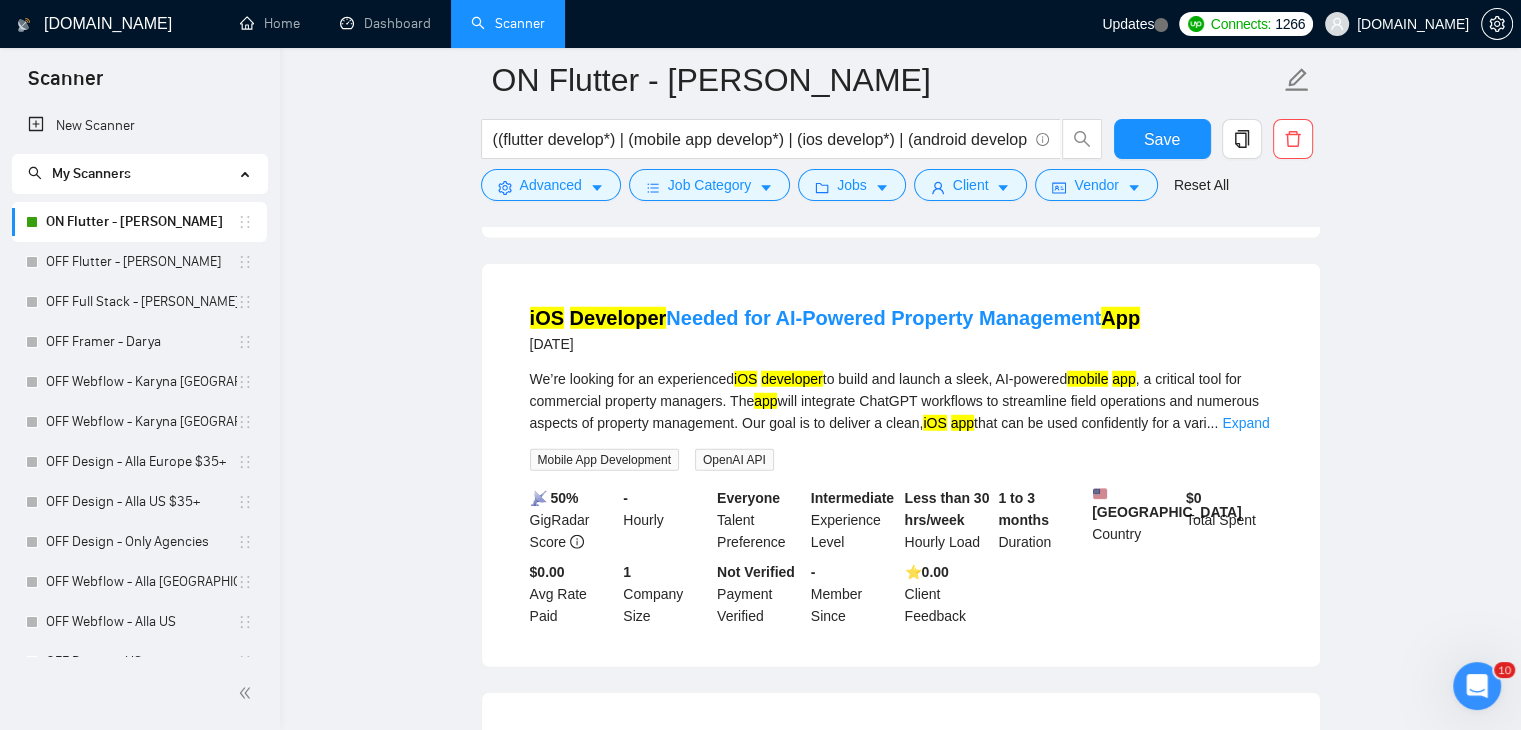 scroll, scrollTop: 5747, scrollLeft: 0, axis: vertical 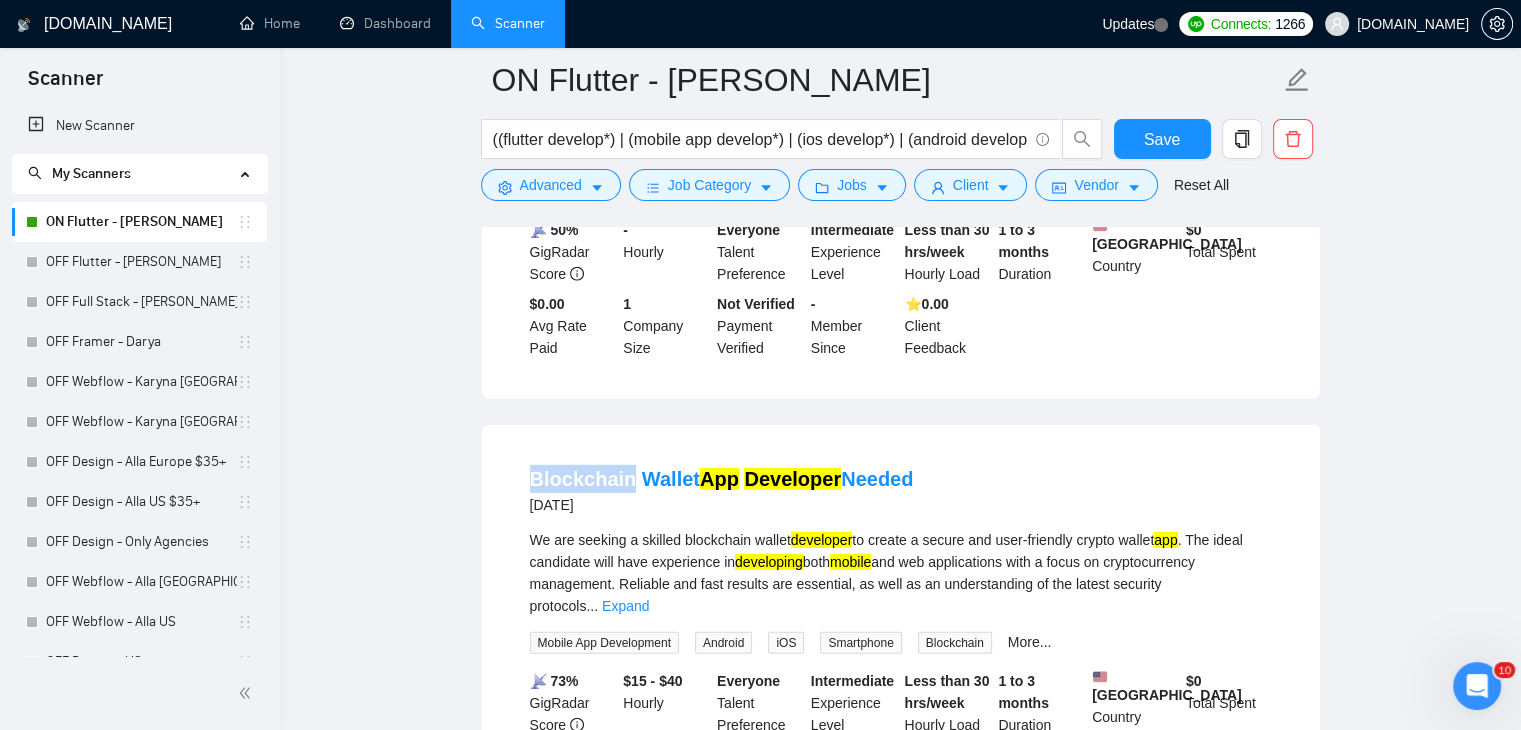 drag, startPoint x: 511, startPoint y: 426, endPoint x: 622, endPoint y: 433, distance: 111.220505 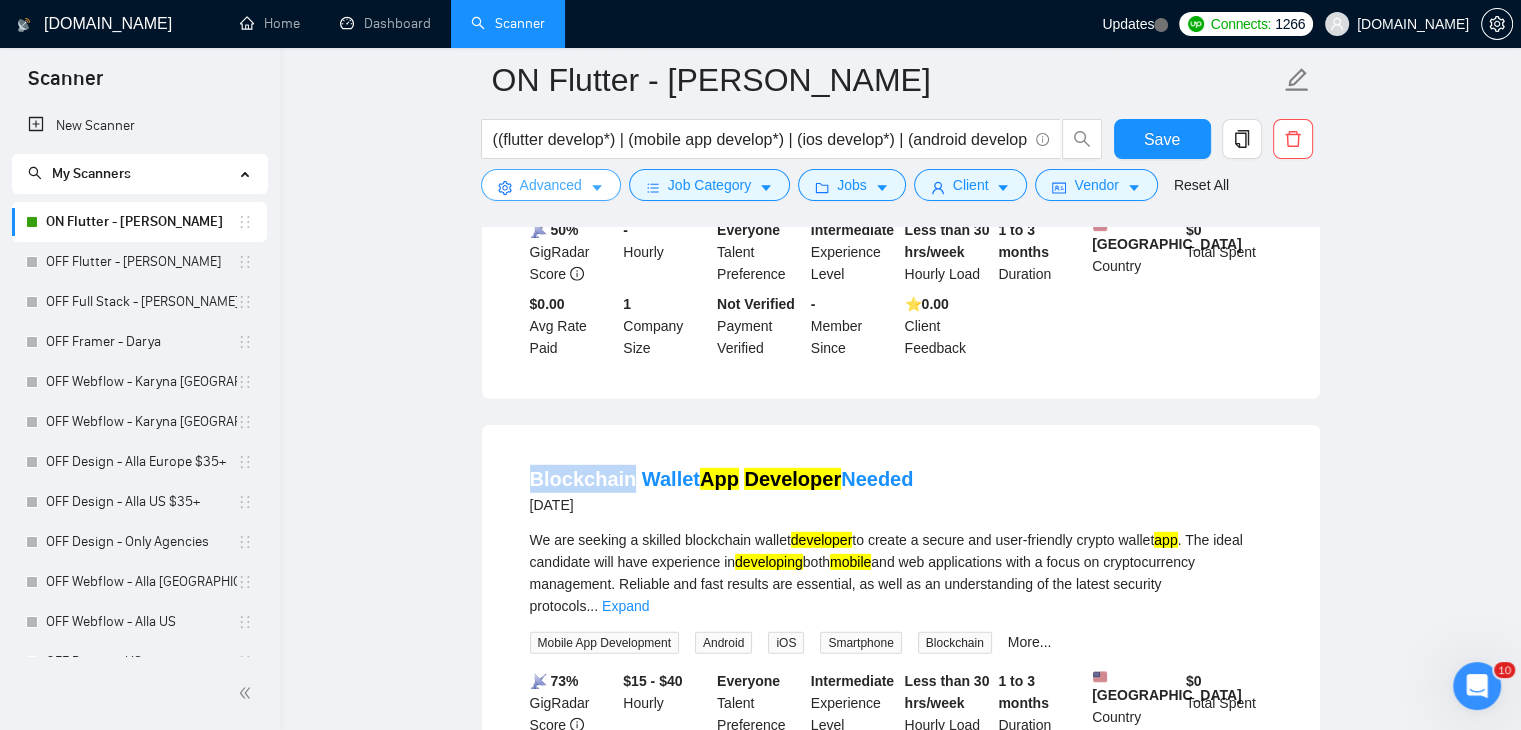 click on "Advanced" at bounding box center [551, 185] 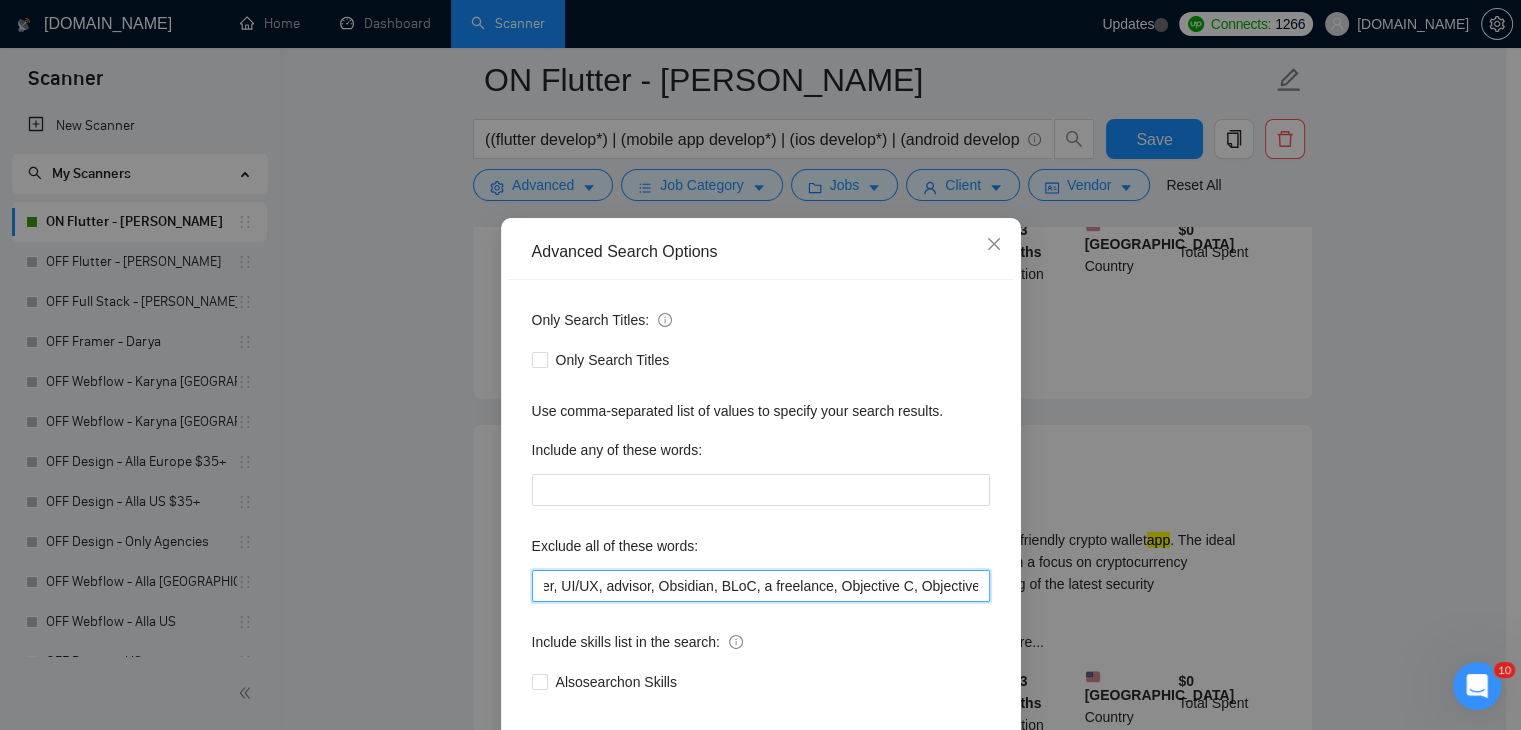 scroll, scrollTop: 0, scrollLeft: 5752, axis: horizontal 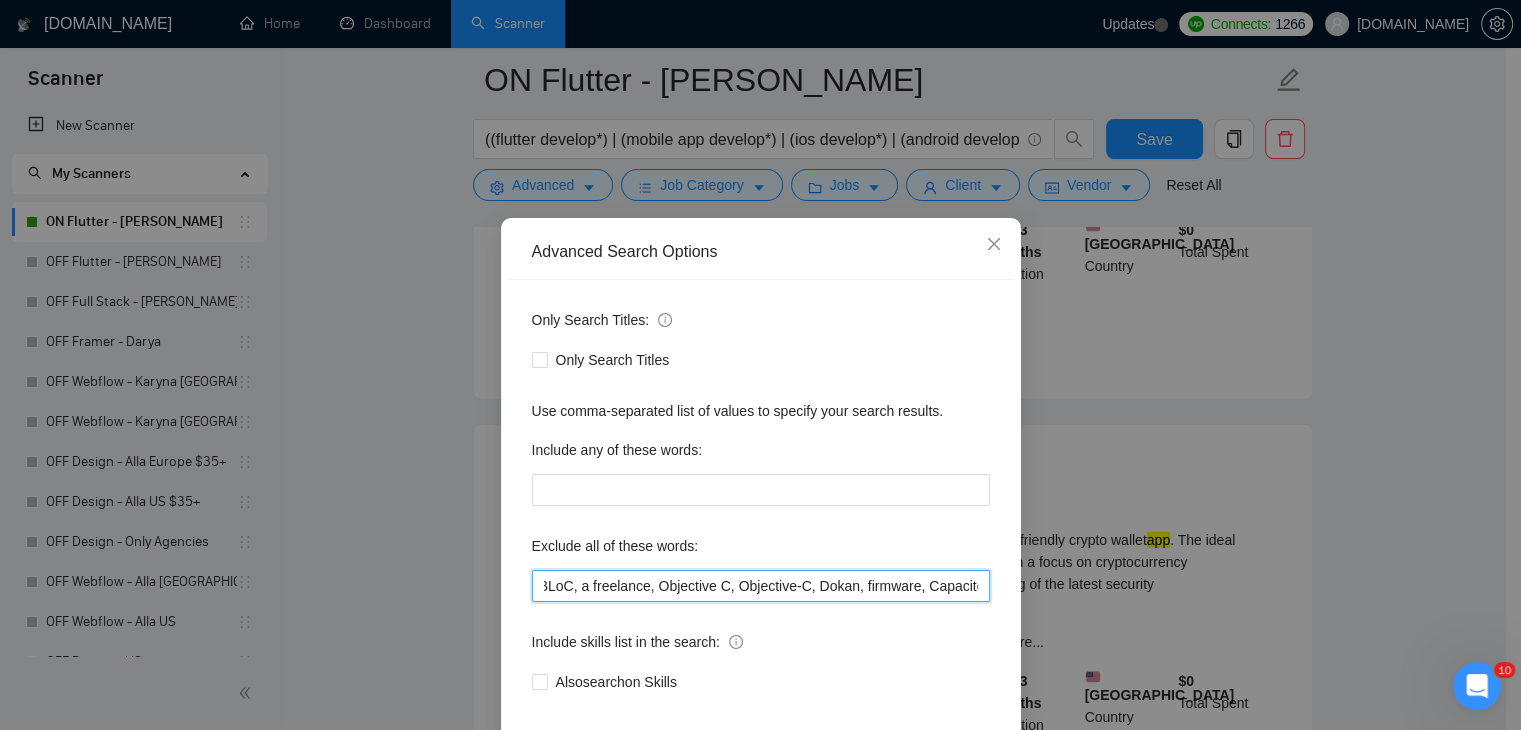 drag, startPoint x: 701, startPoint y: 577, endPoint x: 986, endPoint y: 577, distance: 285 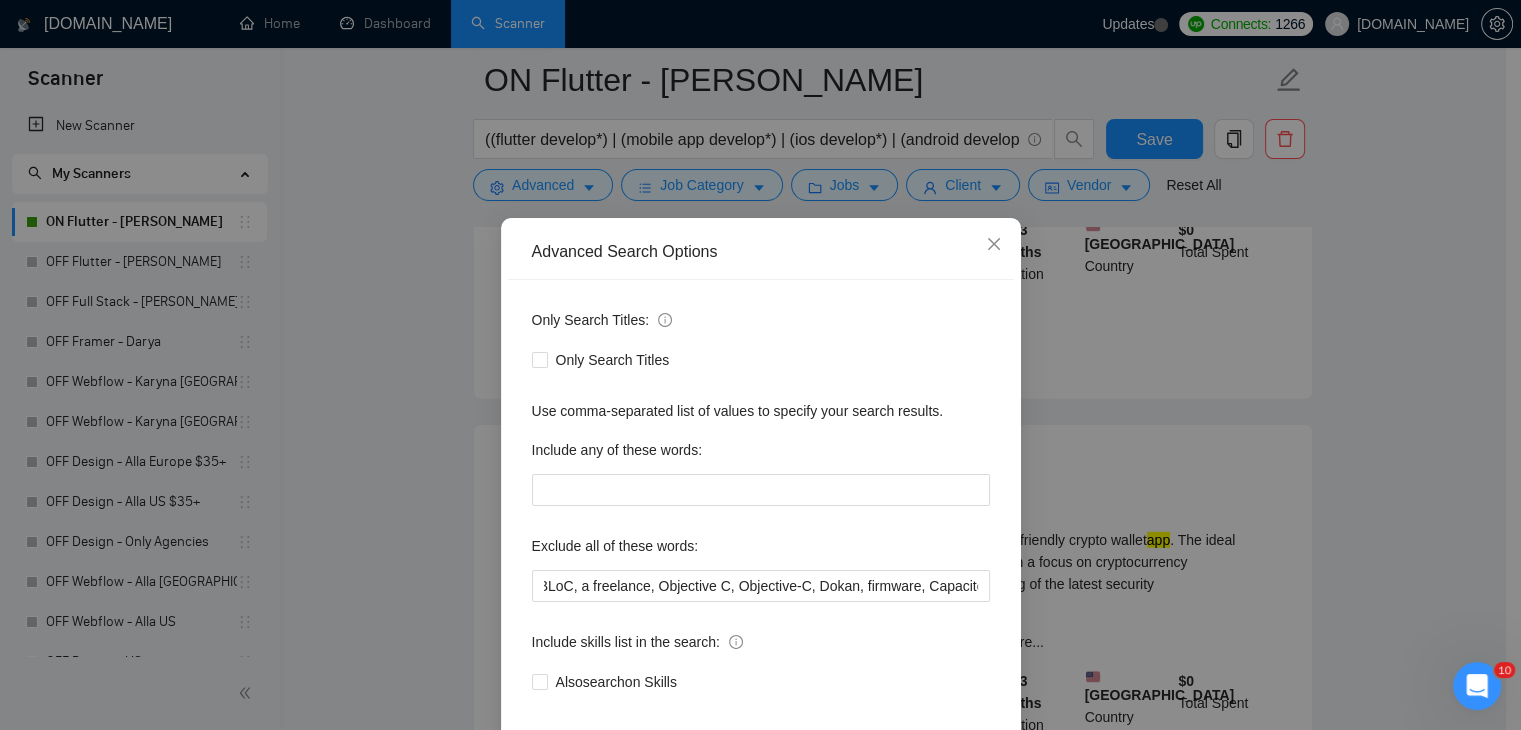 click on "Only Search Titles:   Only Search Titles Use comma-separated list of values to specify your search results. Include any of these words: Exclude all of these words: Include skills list in the search:   Also  search  on Skills" at bounding box center (761, 513) 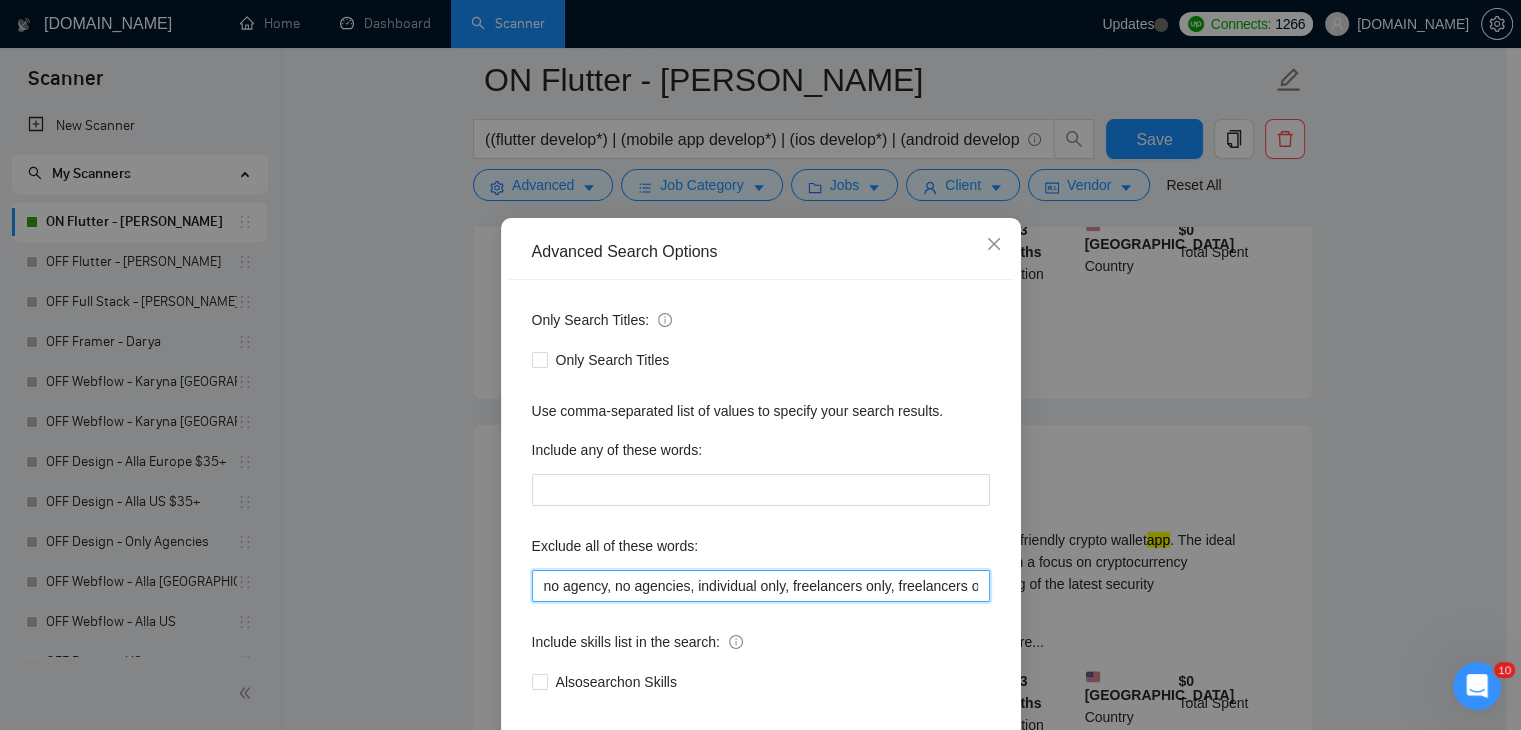 click on "no agency, no agencies, individual only, freelancers only, freelancers only, independent, tutor, coach, advice, teach me, Zapier, React*, Java*, console, manager, frontend, project manager, design, UI/UX design, UX/UI Redesign, Xamarin, .NET MAU, Swift, Laravel, publishing, consultant, Ionic, Square, Metal, TV build, AR, Shopify, Angular, Node, QA, Automation Engineer, React Native, UI/UX Designer, bug fixing, PHP, Php, Yii2/Php, React Native, Node, Node.js, Integration Specialist, FlorisBoard, Ibexa, Bubble, Python, Swift, SwiftUI, MAUI, C++, Django, AppSheet, Yii, Yii2, fix, C, metaverse, game engine, UI Designer Needed, UX Designer Needed, full stack, fullstack, full-stack, marketing specialist, Kotlin, Java, VPN development, Vercel, Next.JS, Unity, VR, Virtual reality, frontend development, front end development, front-end development, Wordpress, WordPress, Vue. js, Vue, UI Designer, UI/UX, advisor, Obsidian, BLoC, a freelance, Objective C, Objective-C, Dokan, firmware, Capacitor, Medusa.js, Medusa" at bounding box center [761, 586] 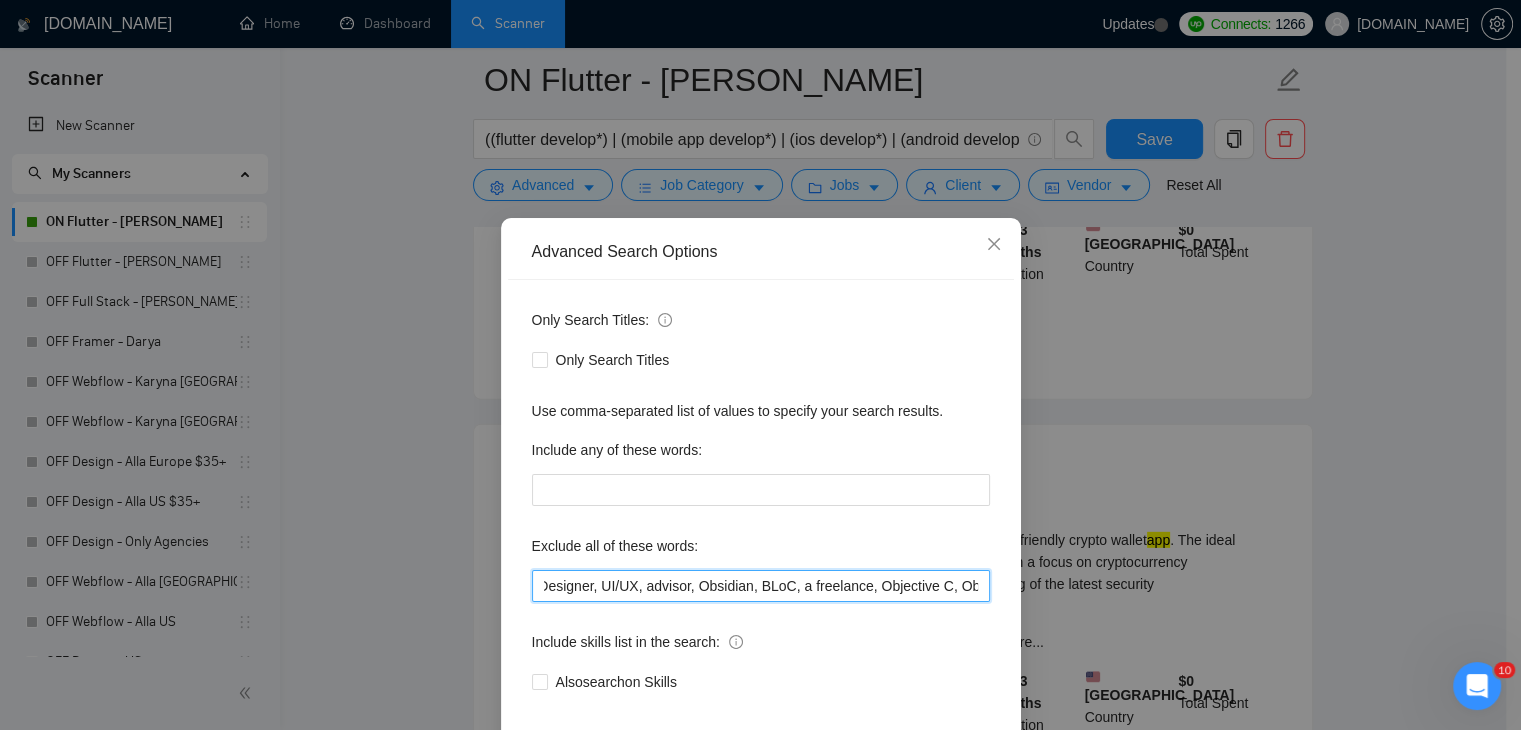scroll, scrollTop: 0, scrollLeft: 5752, axis: horizontal 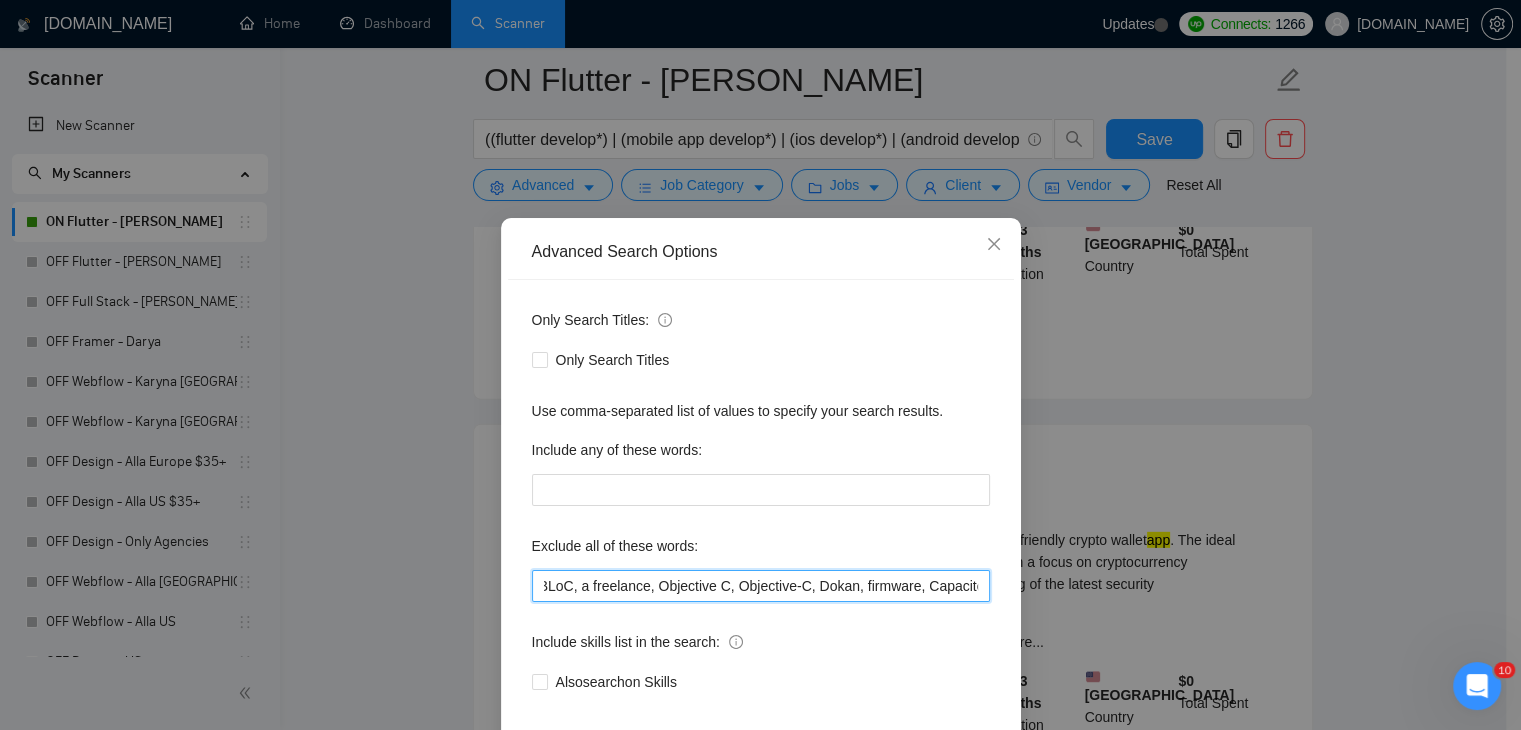 drag, startPoint x: 895, startPoint y: 590, endPoint x: 975, endPoint y: 591, distance: 80.00625 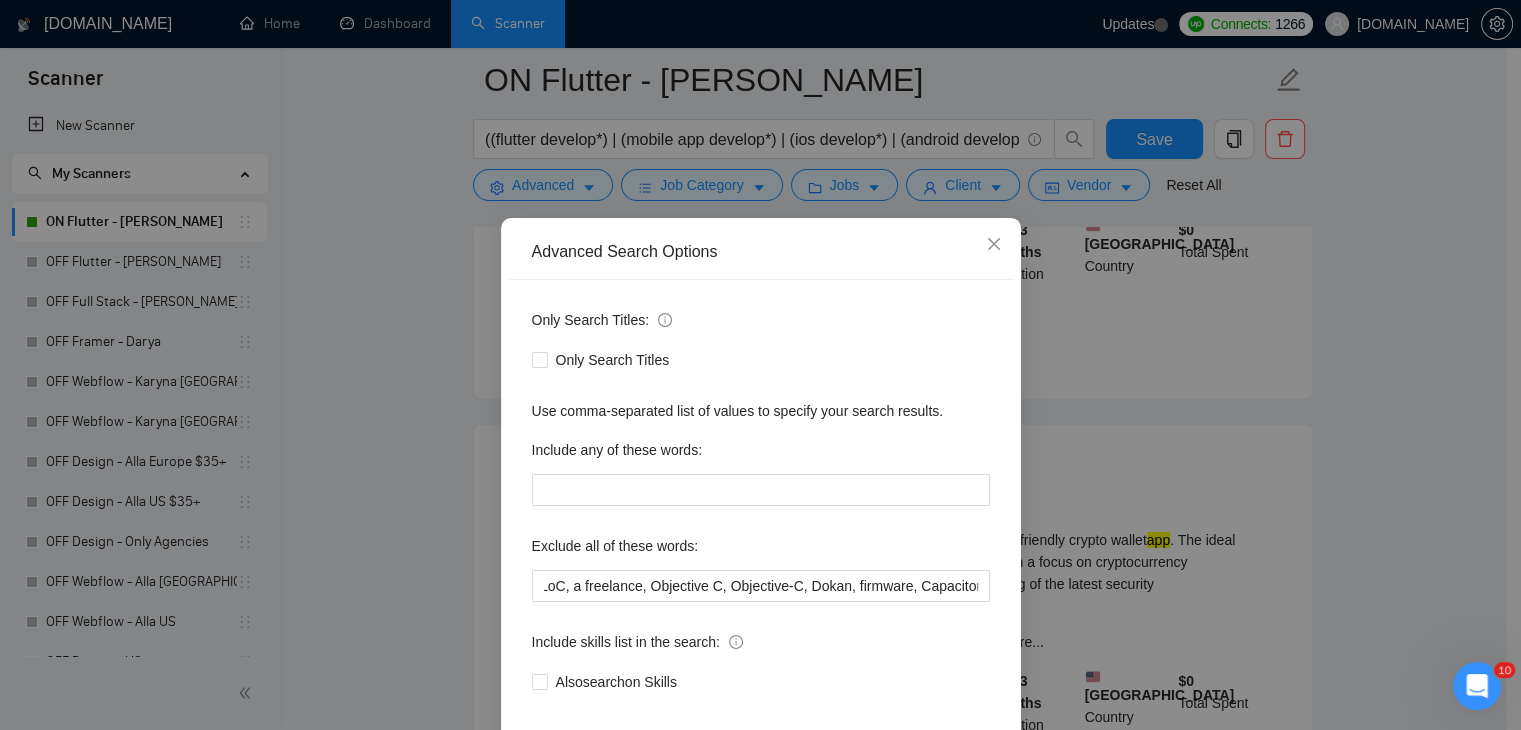scroll, scrollTop: 5347, scrollLeft: 0, axis: vertical 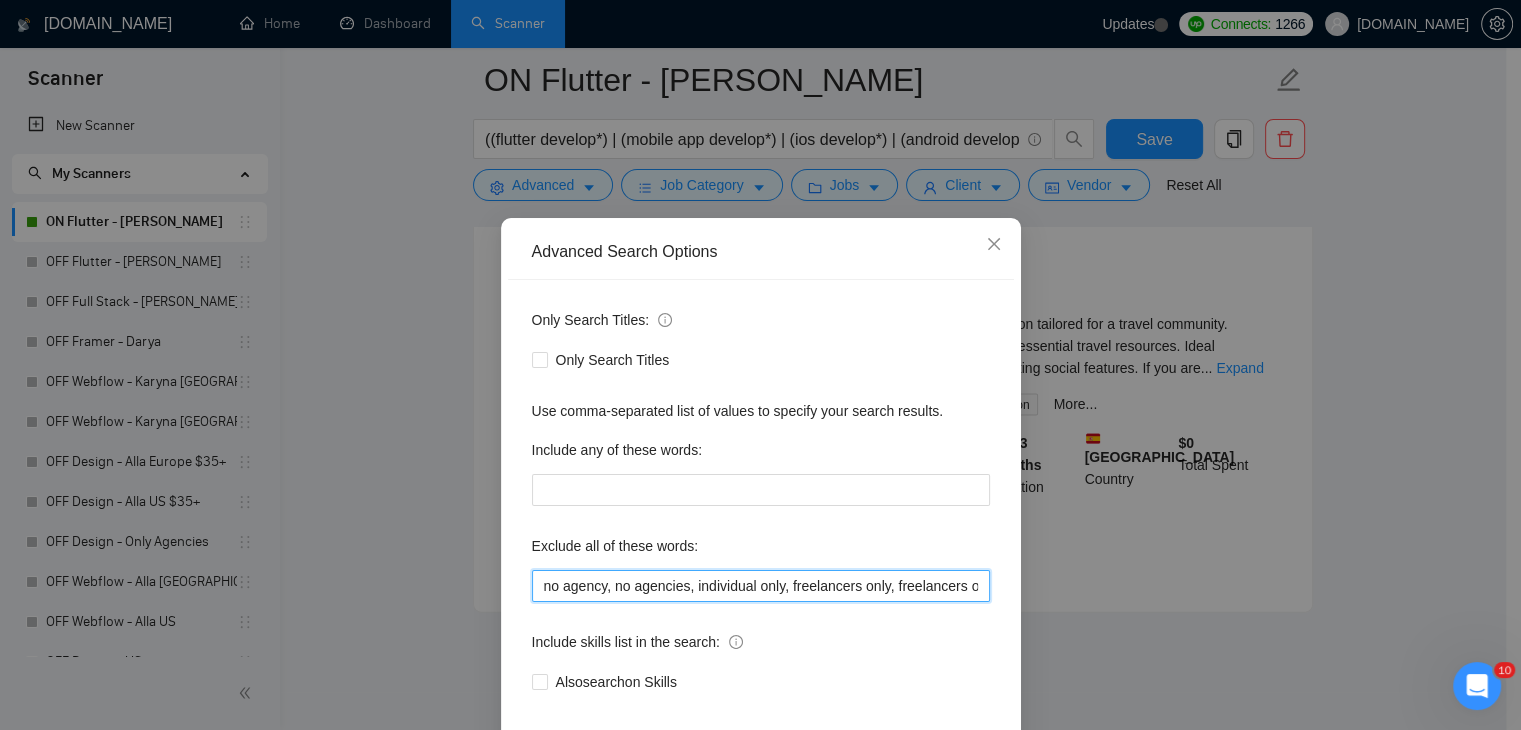 click on "no agency, no agencies, individual only, freelancers only, freelancers only, independent, tutor, coach, advice, teach me, Zapier, React*, Java*, console, manager, frontend, project manager, design, UI/UX design, UX/UI Redesign, Xamarin, .NET MAU, Swift, Laravel, publishing, consultant, Ionic, Square, Metal, TV build, AR, Shopify, Angular, Node, QA, Automation Engineer, React Native, UI/UX Designer, bug fixing, PHP, Php, Yii2/Php, React Native, Node, Node.js, Integration Specialist, FlorisBoard, Ibexa, Bubble, Python, Swift, SwiftUI, MAUI, C++, Django, AppSheet, Yii, Yii2, fix, C, metaverse, game engine, UI Designer Needed, UX Designer Needed, full stack, fullstack, full-stack, marketing specialist, Kotlin, Java, VPN development, Vercel, Next.JS, Unity, VR, Virtual reality, frontend development, front end development, front-end development, Wordpress, WordPress, Vue. js, Vue, UI Designer, UI/UX, advisor, Obsidian, BLoC, a freelance, Objective C, Objective-C, Dokan, firmware, Capacitor, Medusa.js, Medusa," at bounding box center (761, 586) 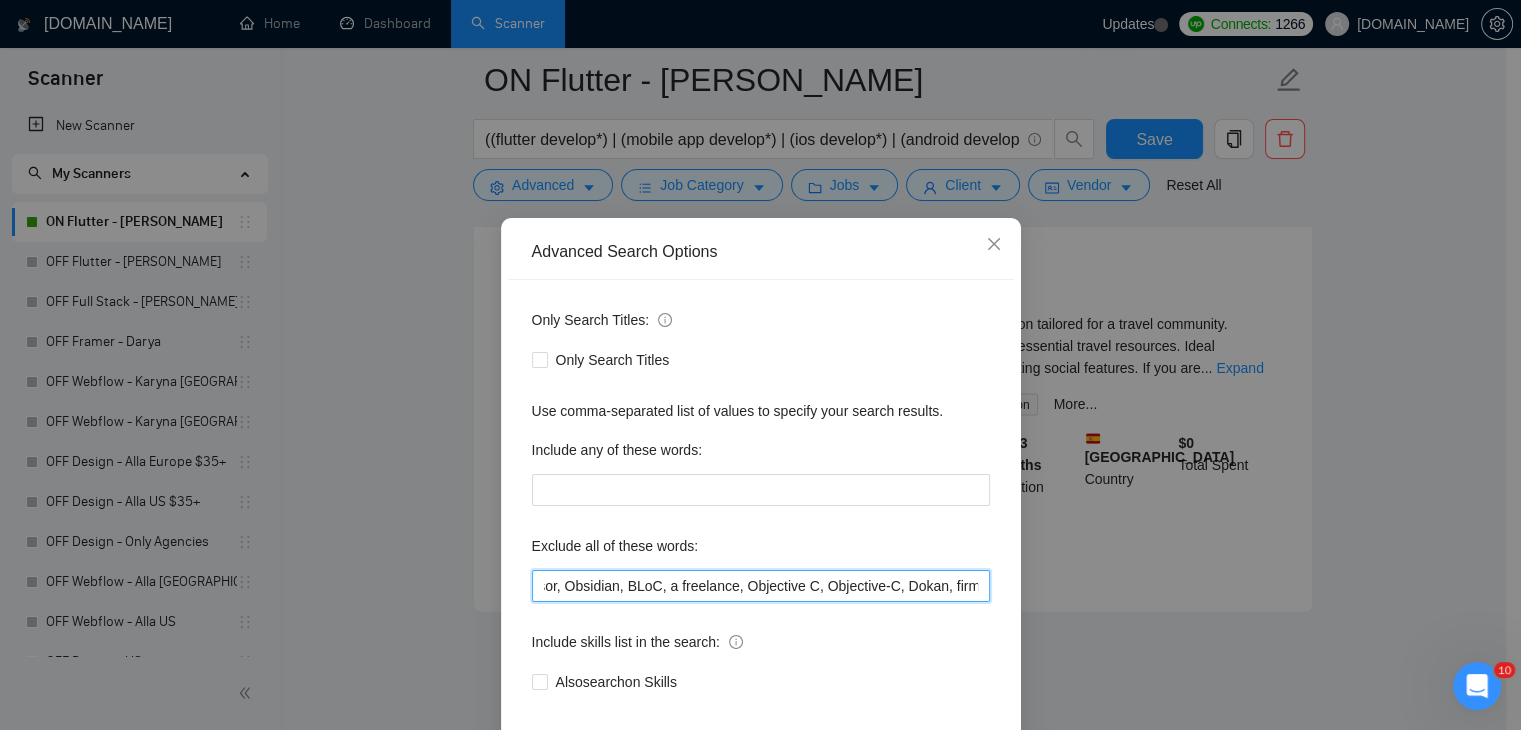 scroll, scrollTop: 0, scrollLeft: 5760, axis: horizontal 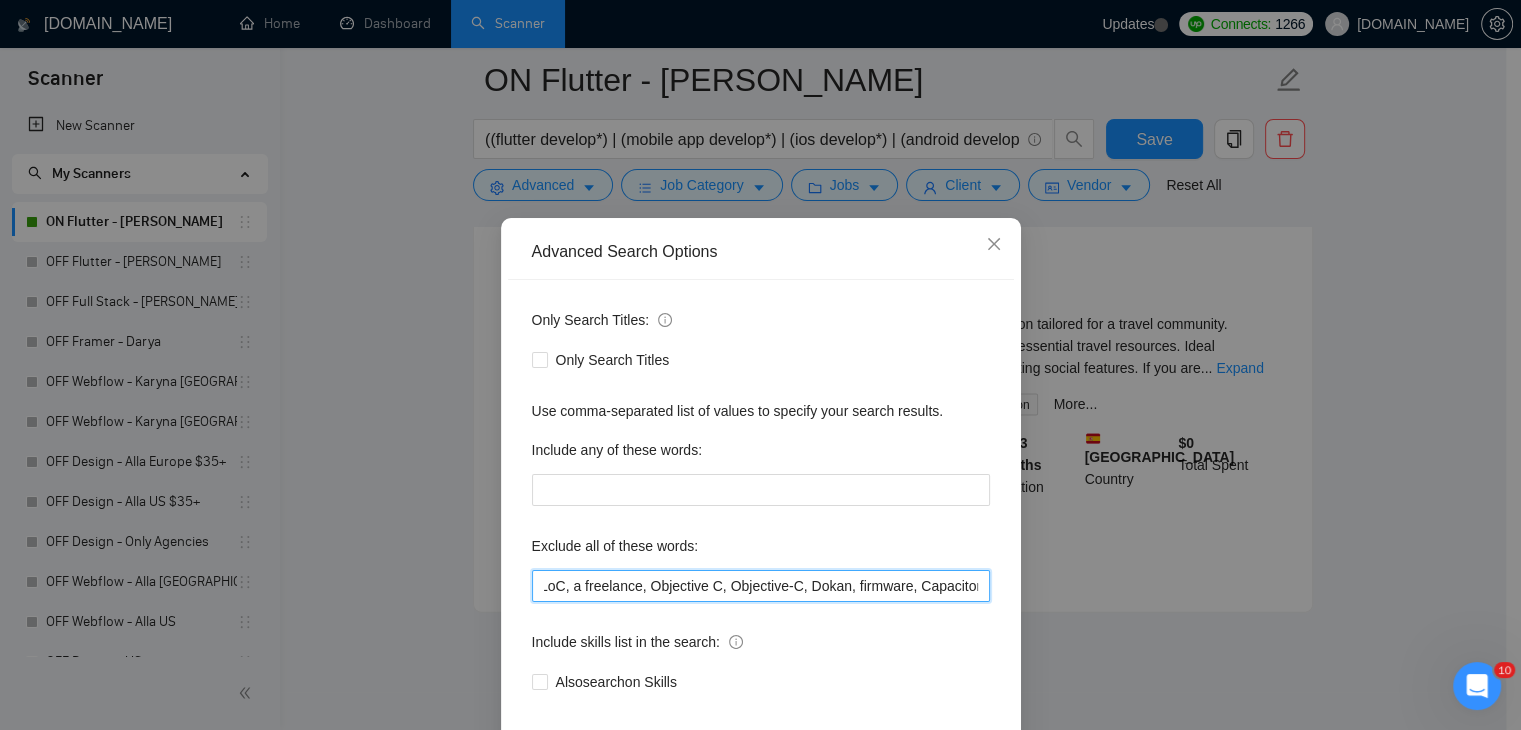 drag, startPoint x: 952, startPoint y: 585, endPoint x: 1008, endPoint y: 584, distance: 56.008926 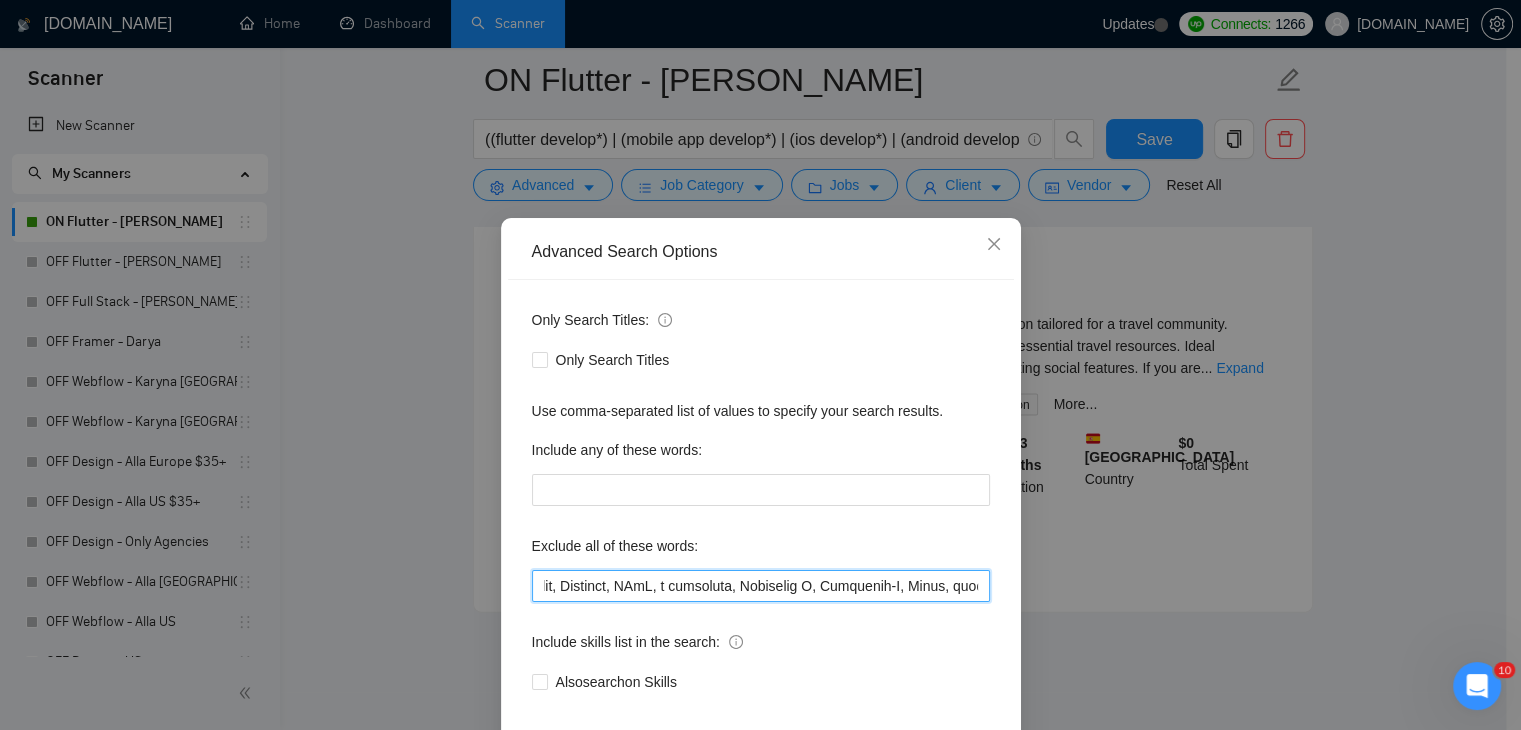 scroll, scrollTop: 0, scrollLeft: 5825, axis: horizontal 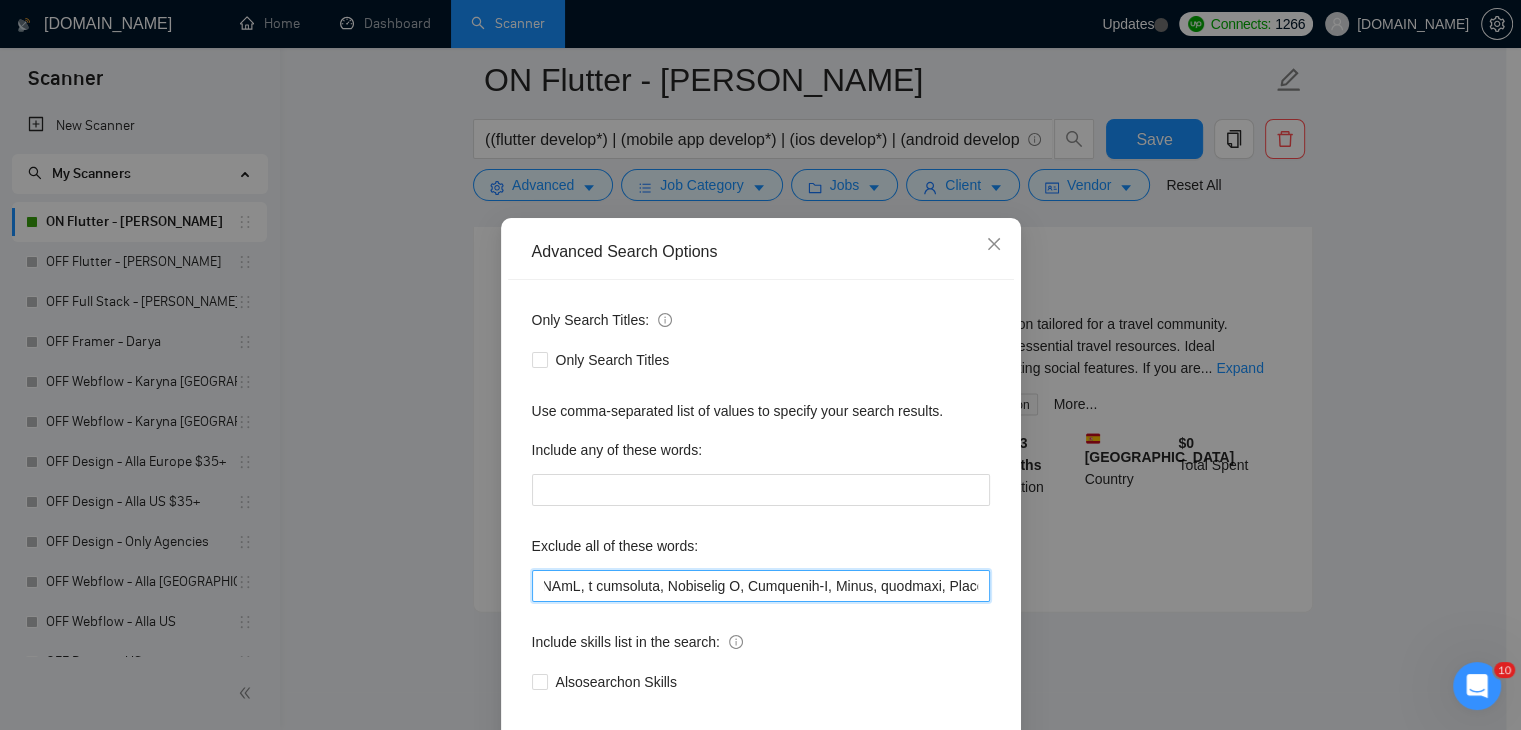 paste on "Blockchain" 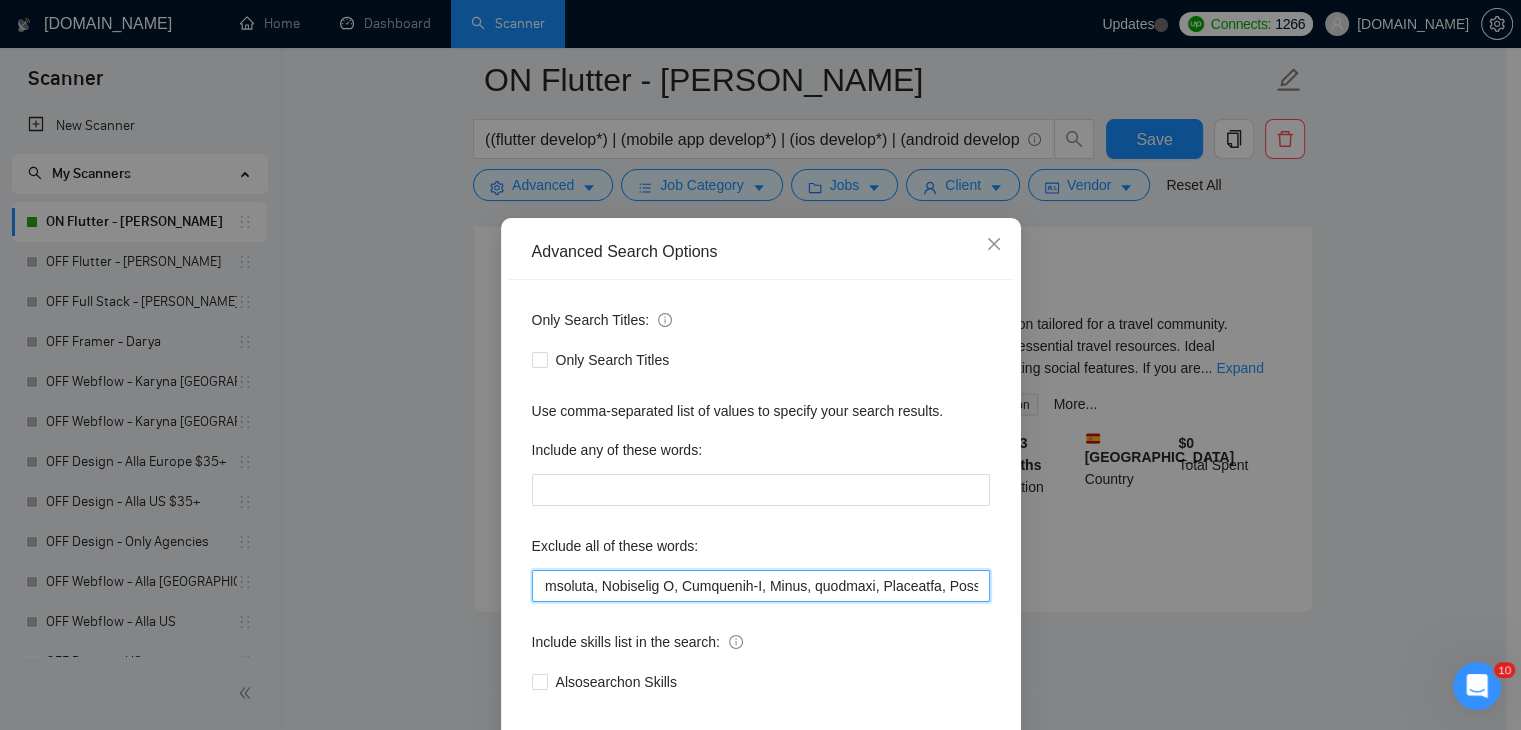 click at bounding box center [761, 586] 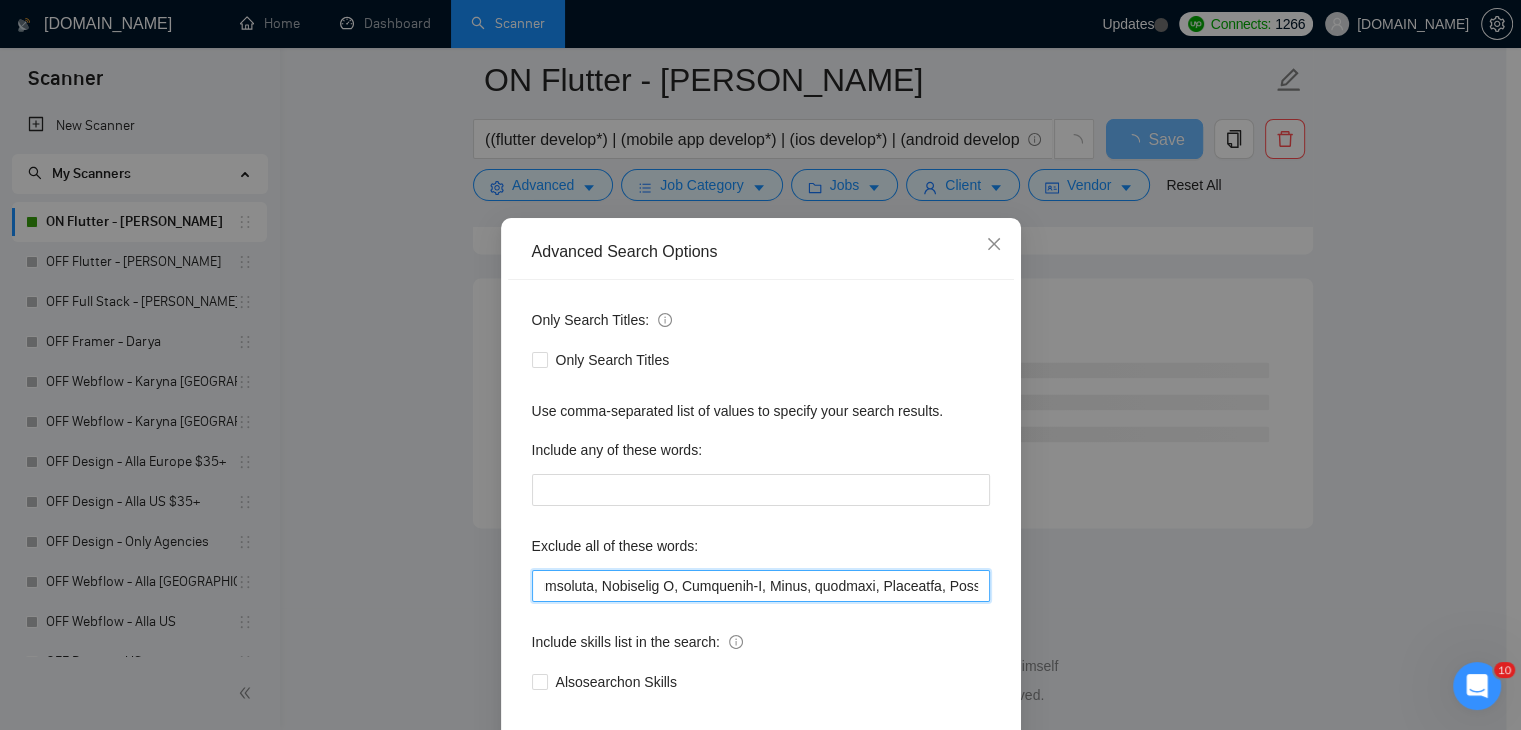 scroll, scrollTop: 0, scrollLeft: 5890, axis: horizontal 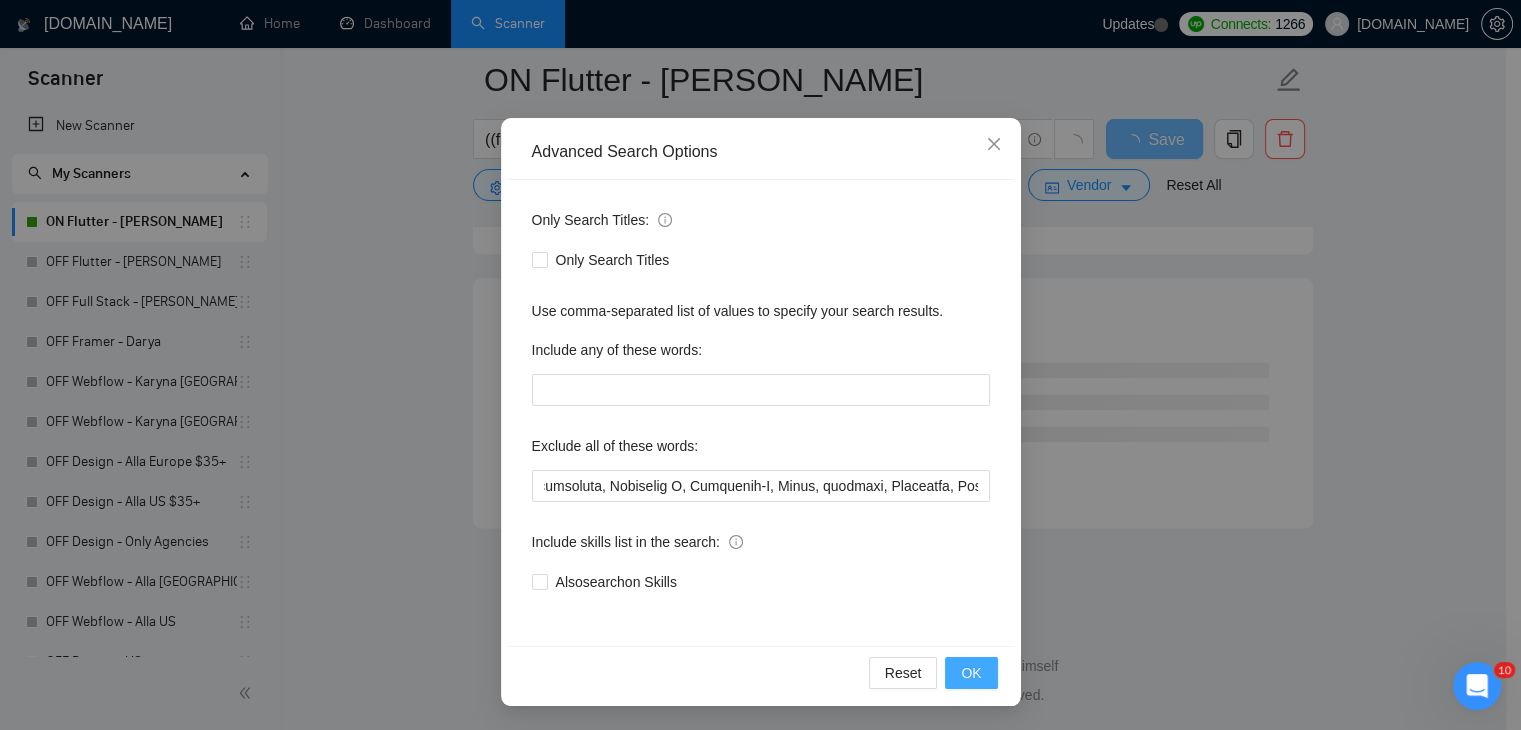 click on "OK" at bounding box center (971, 673) 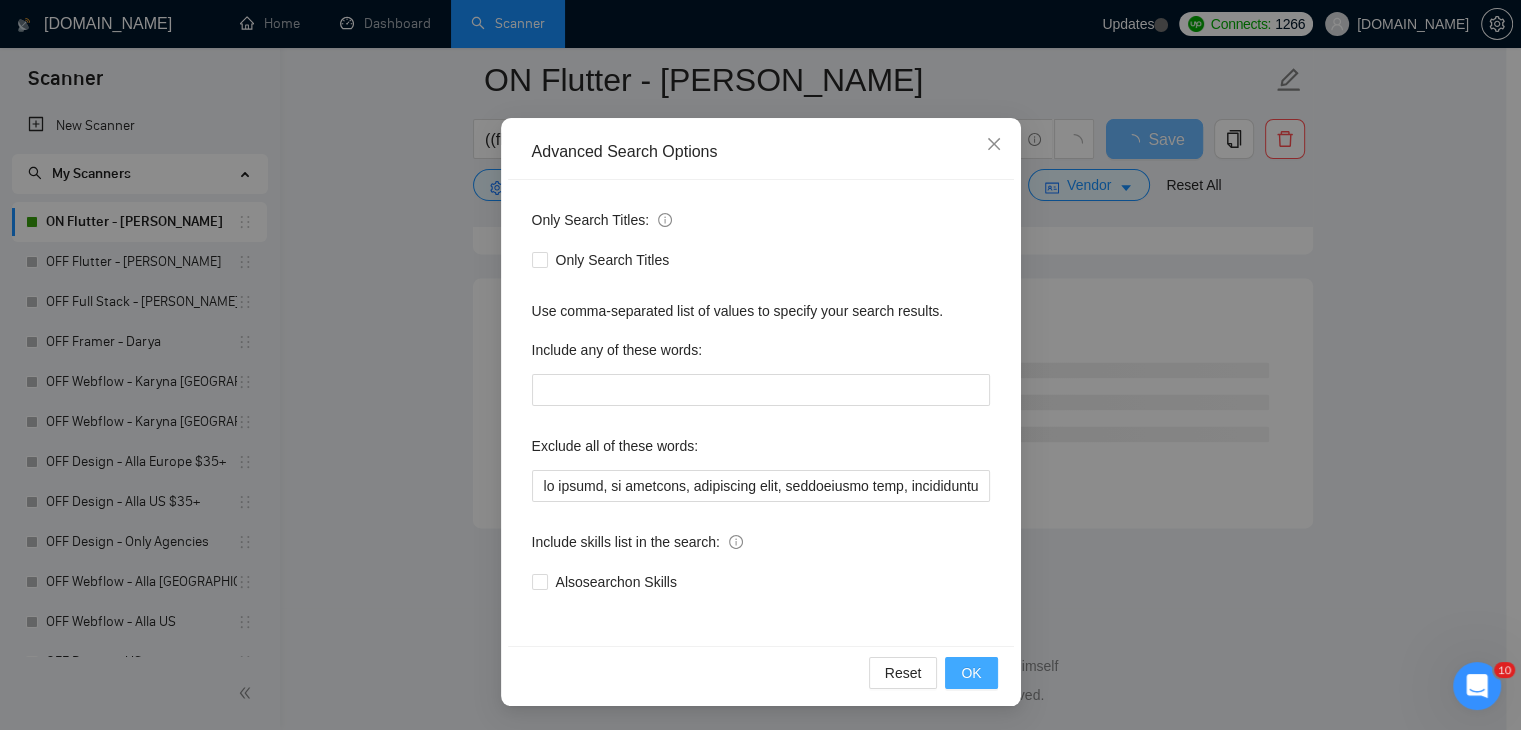 scroll, scrollTop: 2, scrollLeft: 0, axis: vertical 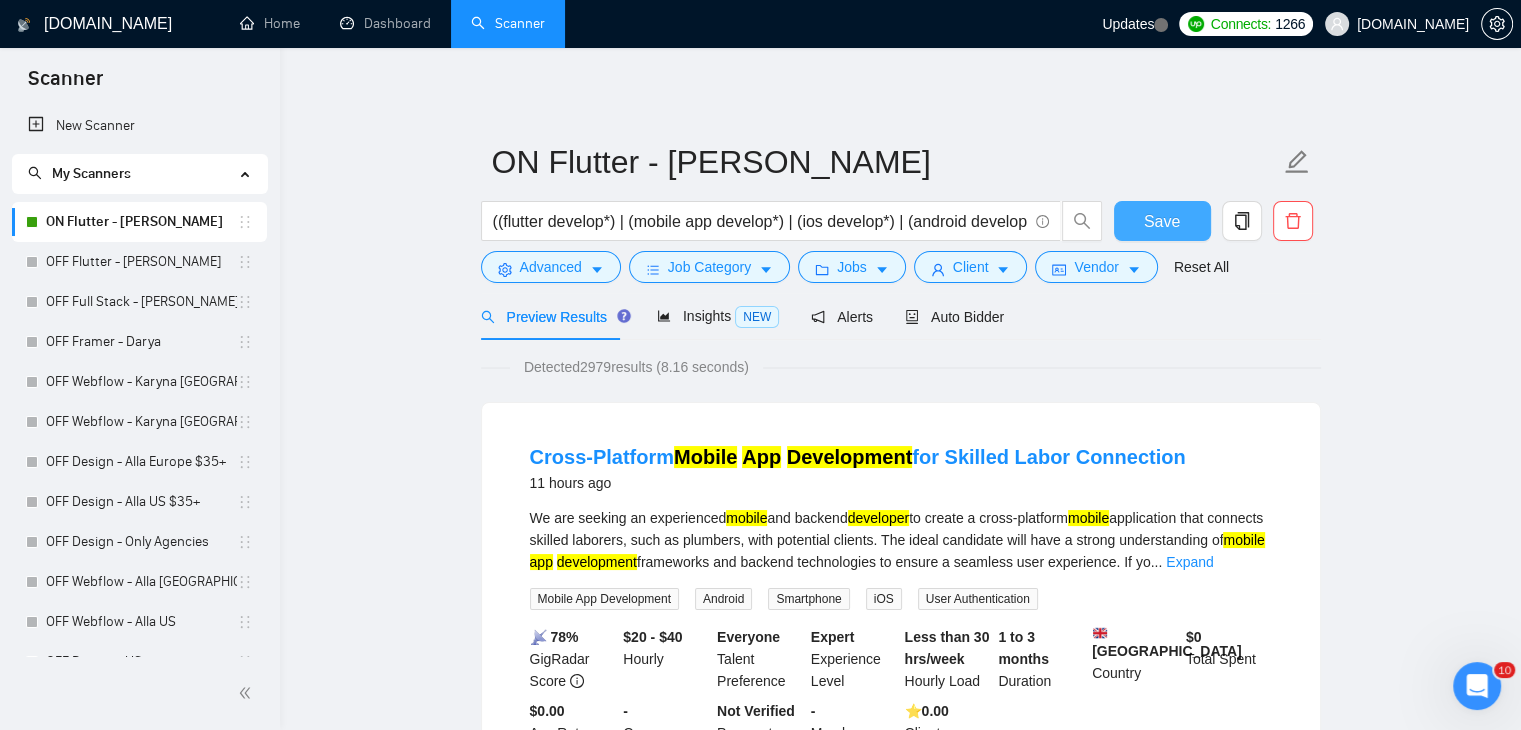 click on "Save" at bounding box center [1162, 221] 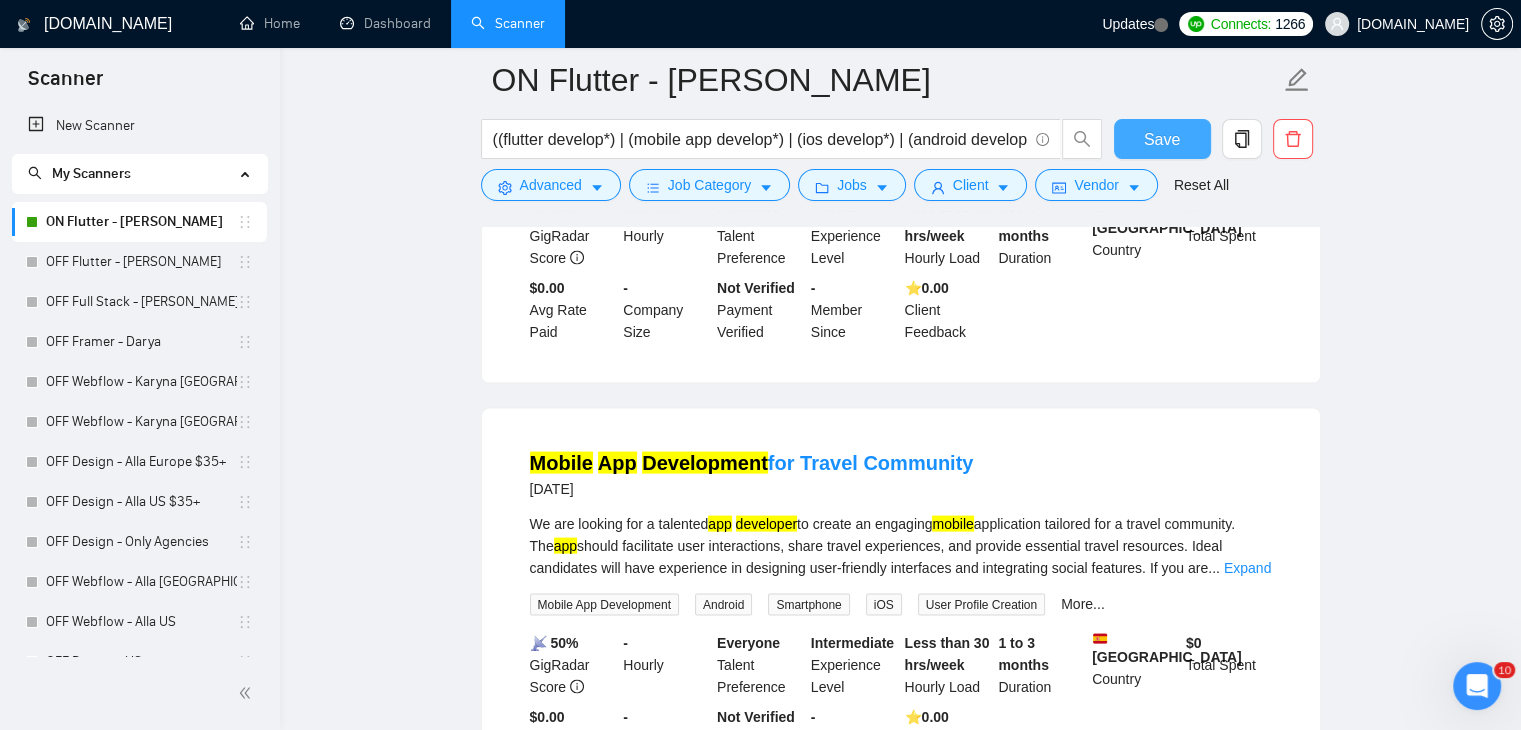 scroll, scrollTop: 4247, scrollLeft: 0, axis: vertical 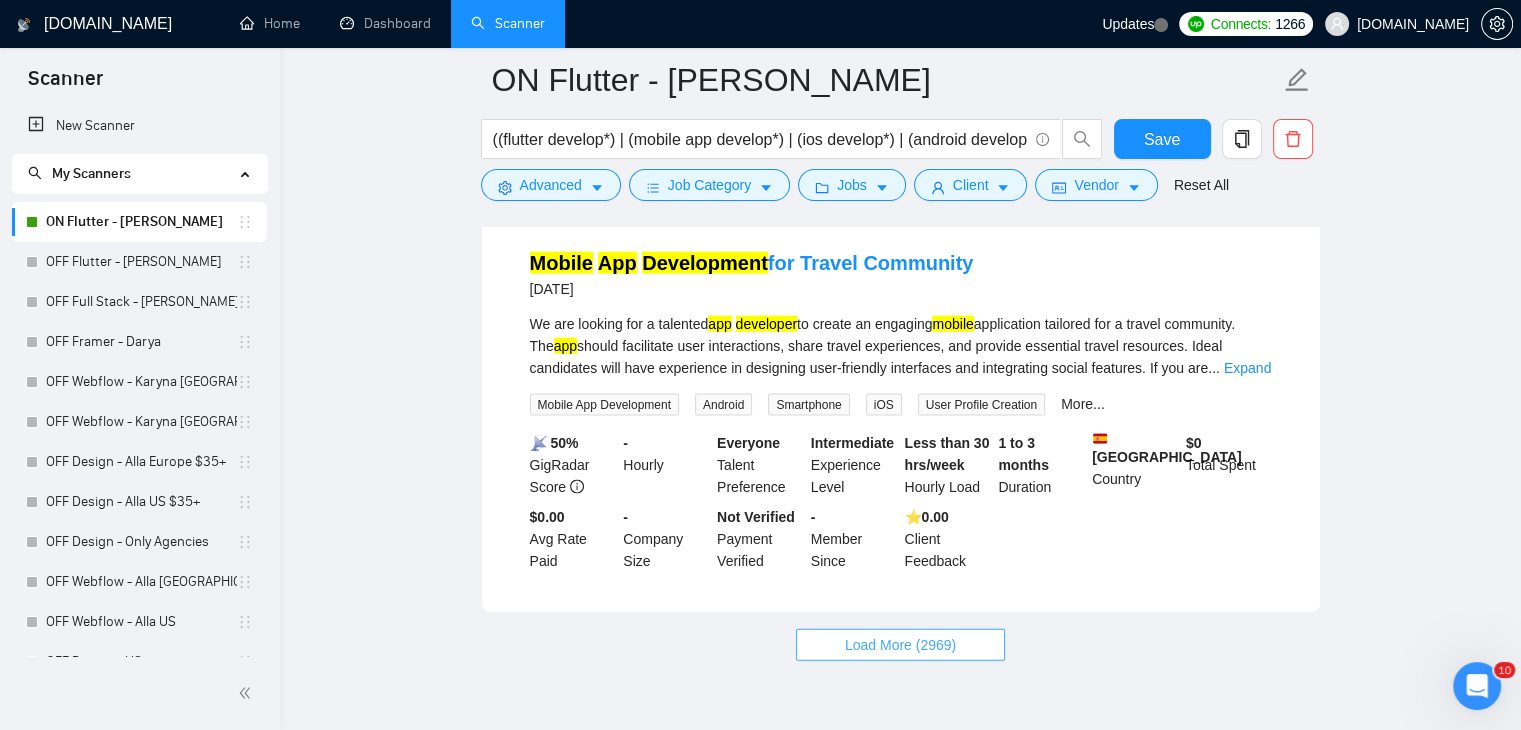click on "Load More (2969)" at bounding box center [900, 645] 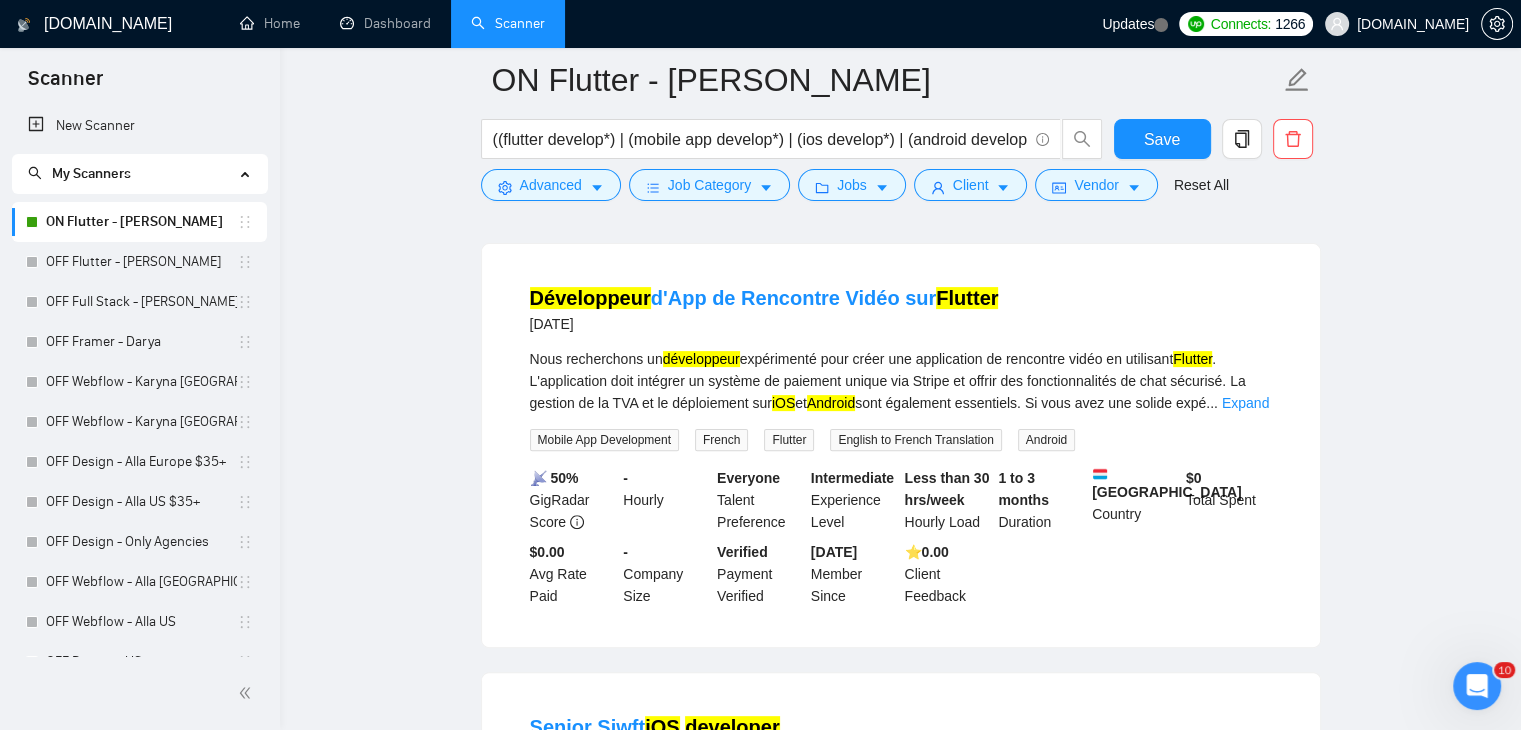 scroll, scrollTop: 8147, scrollLeft: 0, axis: vertical 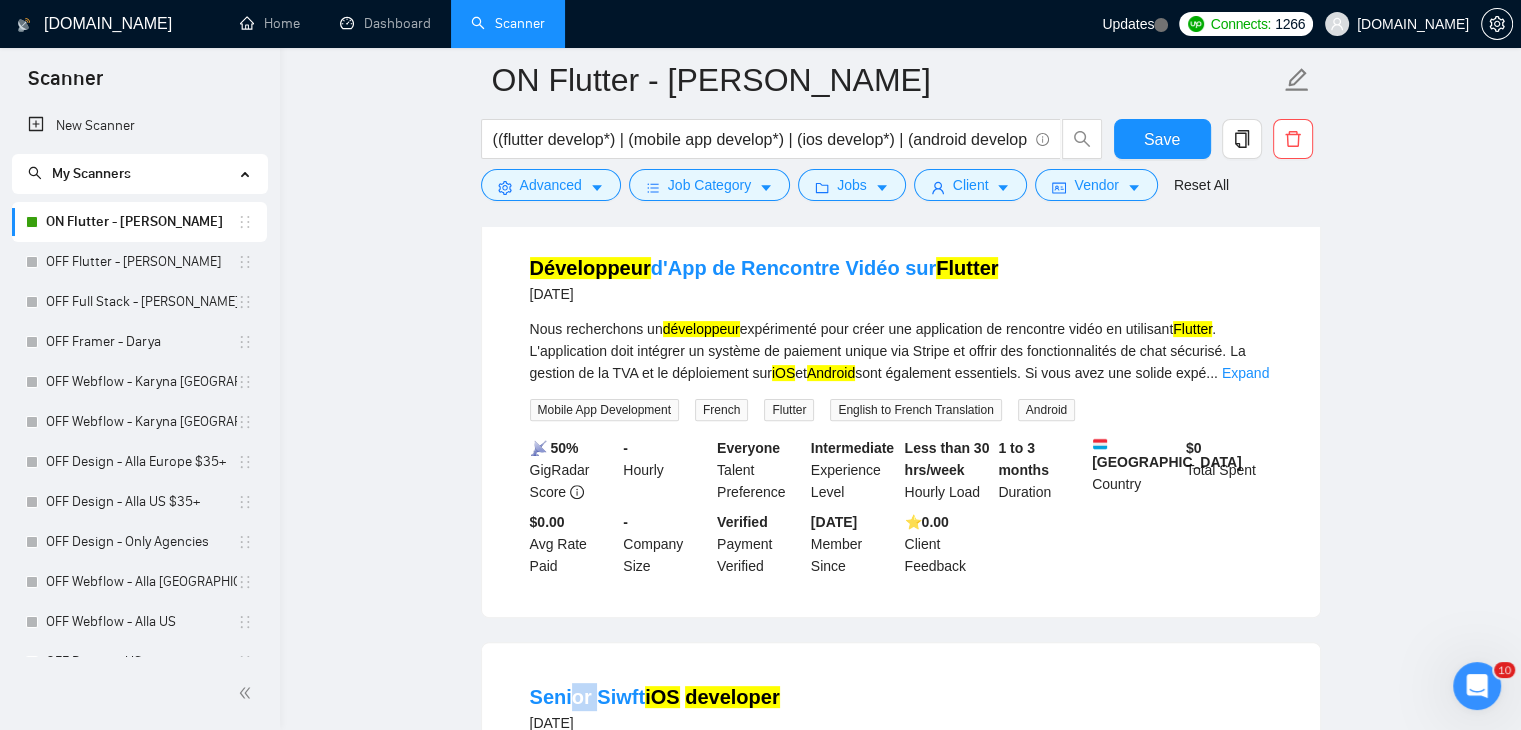 drag, startPoint x: 568, startPoint y: 595, endPoint x: 590, endPoint y: 597, distance: 22.090721 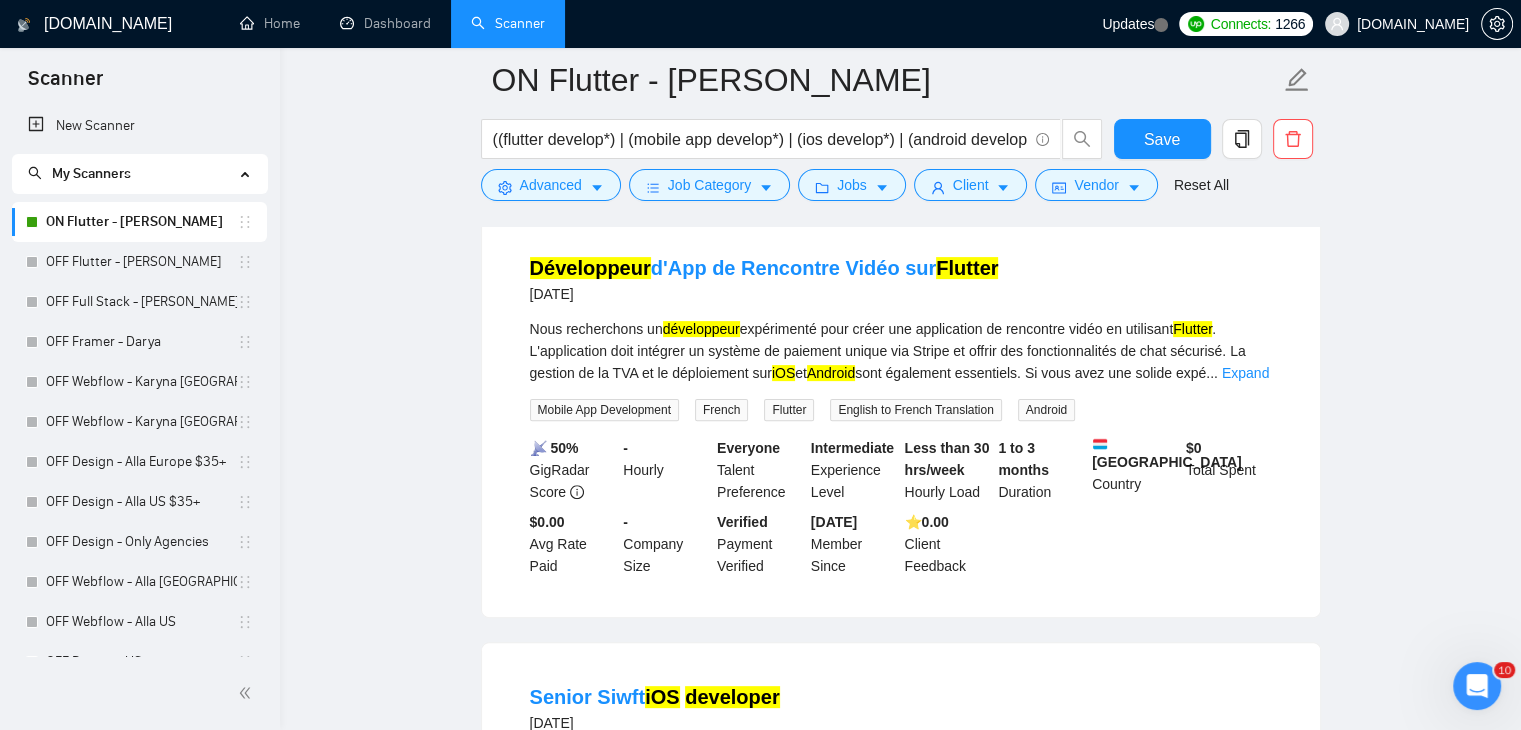 click on "Senior Siwft  iOS   developer [DATE] We are looking for a Senior  iOS   developer . It is for 20-30 hours per week for now.
In order to assess your skills, could you perform the following:
The benchmark will be done [DATE], you will be fully paid for your efforts for doing the benchmark.
Kind regards. Mobile App Development Smartphone Tablet iOS Swift More... 📡   88% GigRadar Score   $20 - $40 Hourly Everyone Talent Preference Expert Experience Level More than 30 hrs/week Hourly Load More than 6 months Duration   [GEOGRAPHIC_DATA] Country $ 28.1k Total Spent $27.51 Avg Rate Paid 10-99 Company Size Verified Payment Verified [DATE] Member Since ⭐️  4.98 Client Feedback" at bounding box center [901, 844] 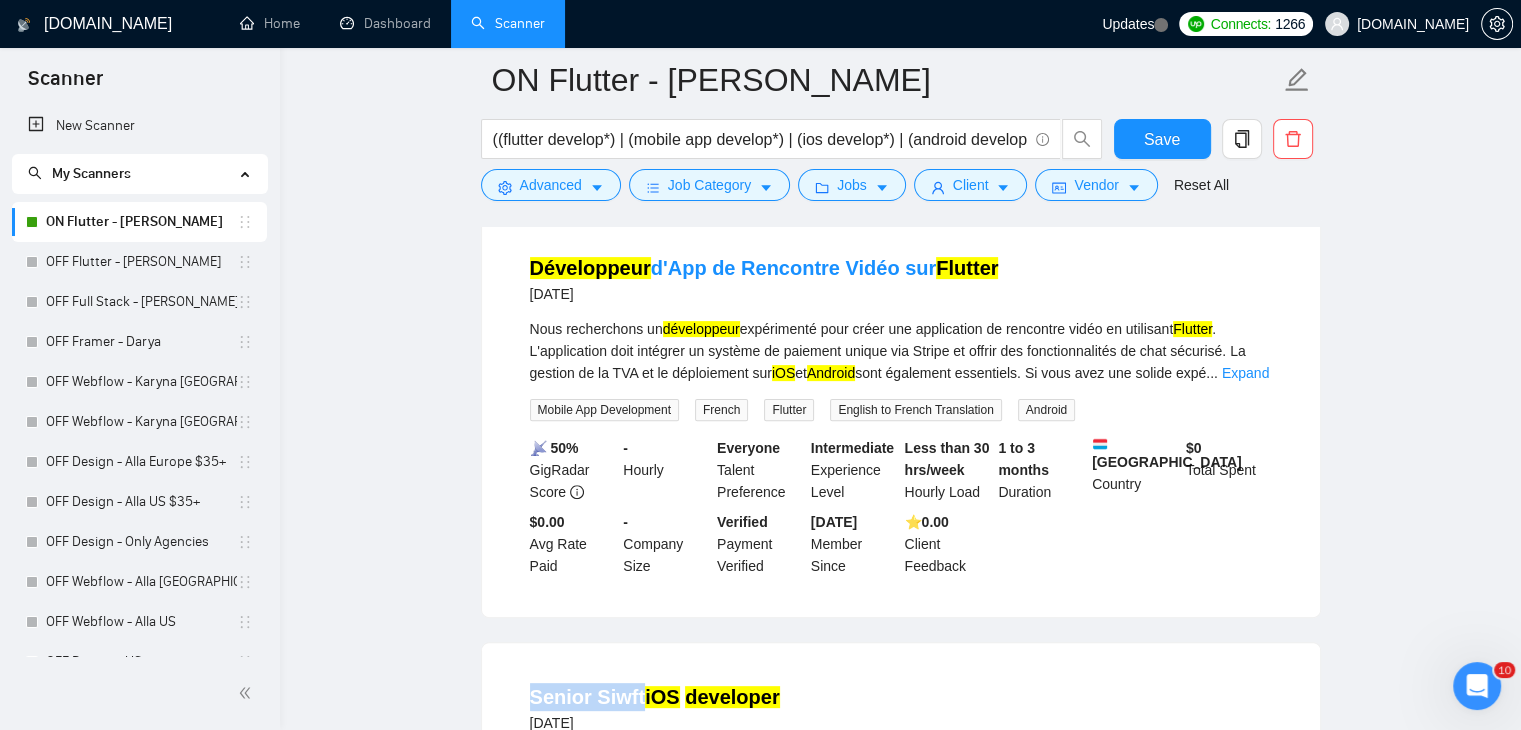 drag, startPoint x: 518, startPoint y: 628, endPoint x: 611, endPoint y: 628, distance: 93 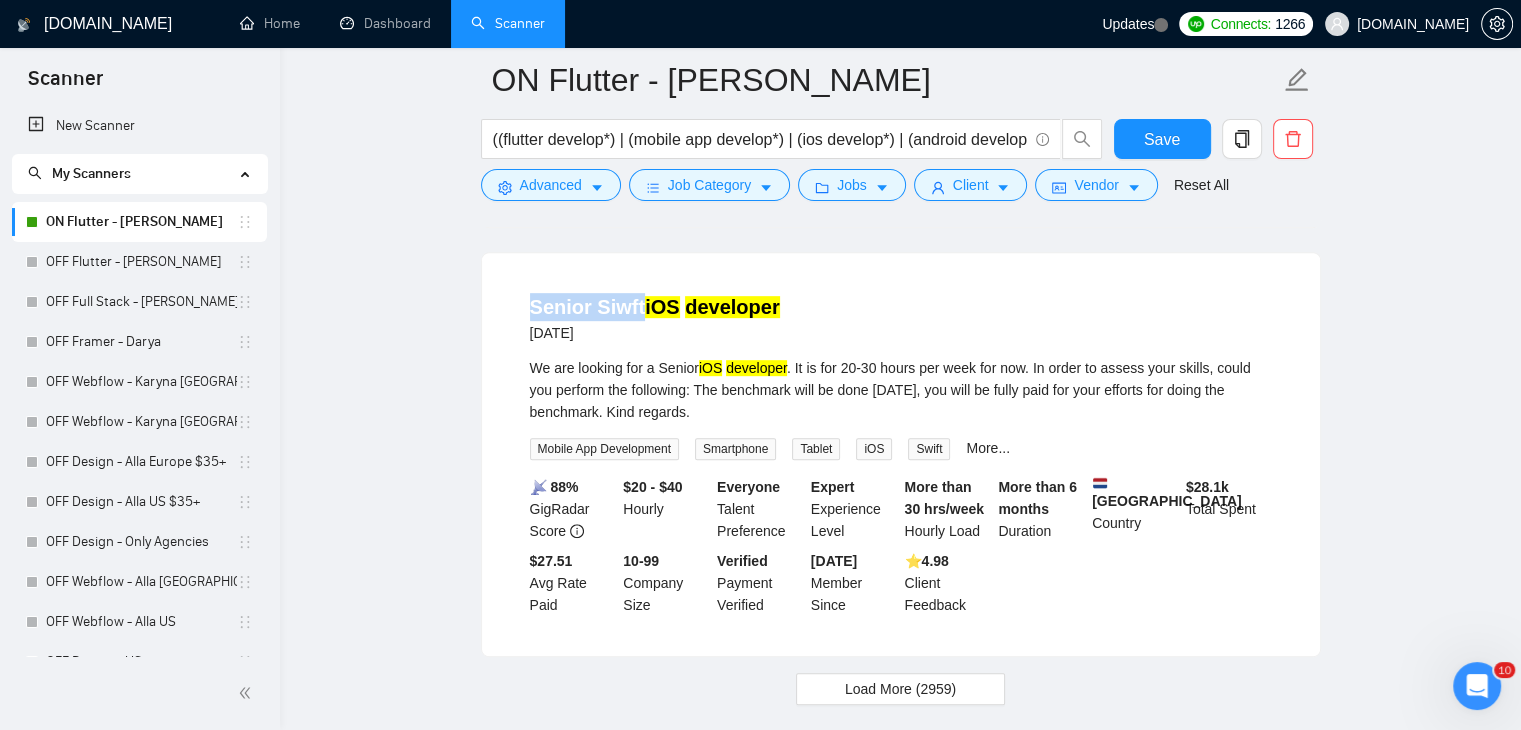 scroll, scrollTop: 8547, scrollLeft: 0, axis: vertical 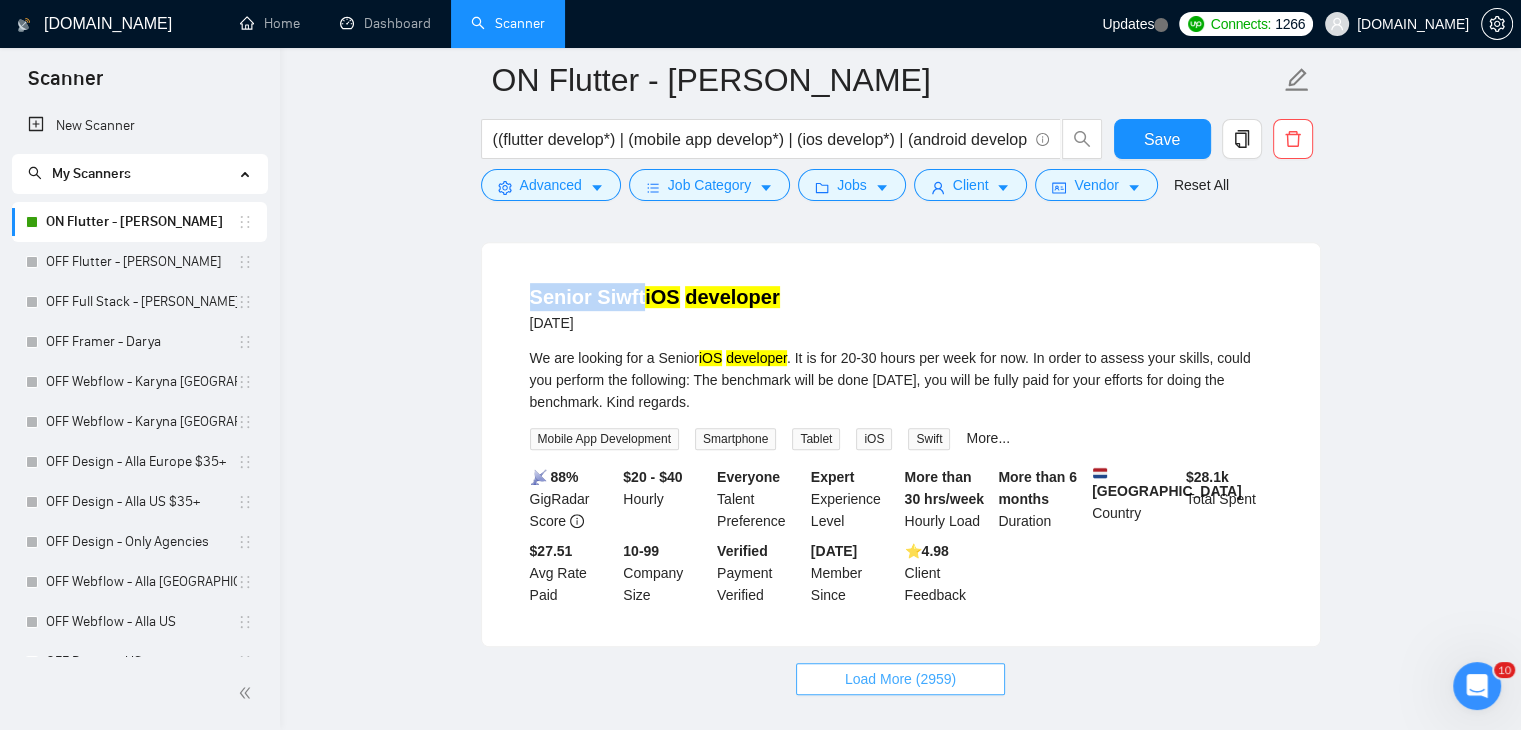 click on "Load More (2959)" at bounding box center [900, 679] 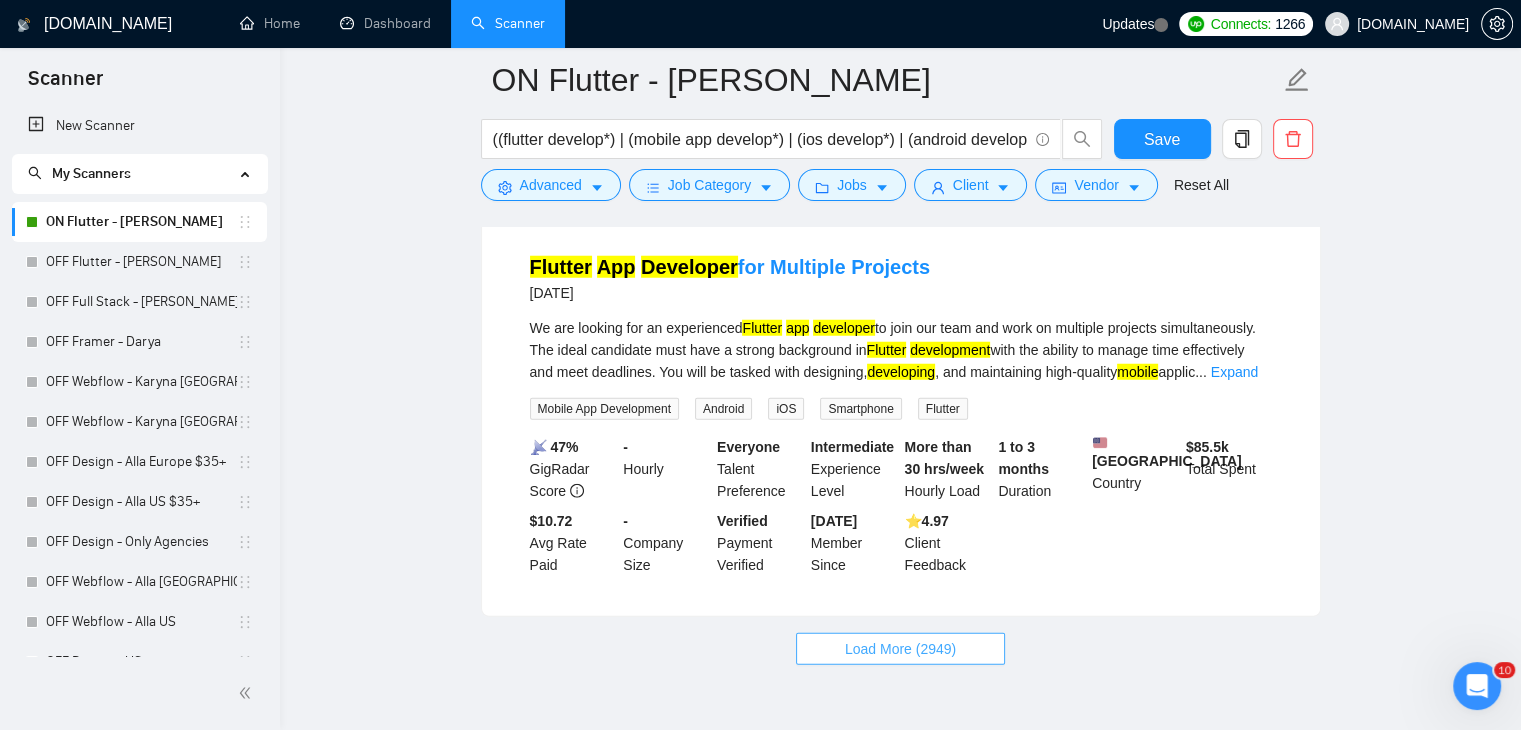 scroll, scrollTop: 12911, scrollLeft: 0, axis: vertical 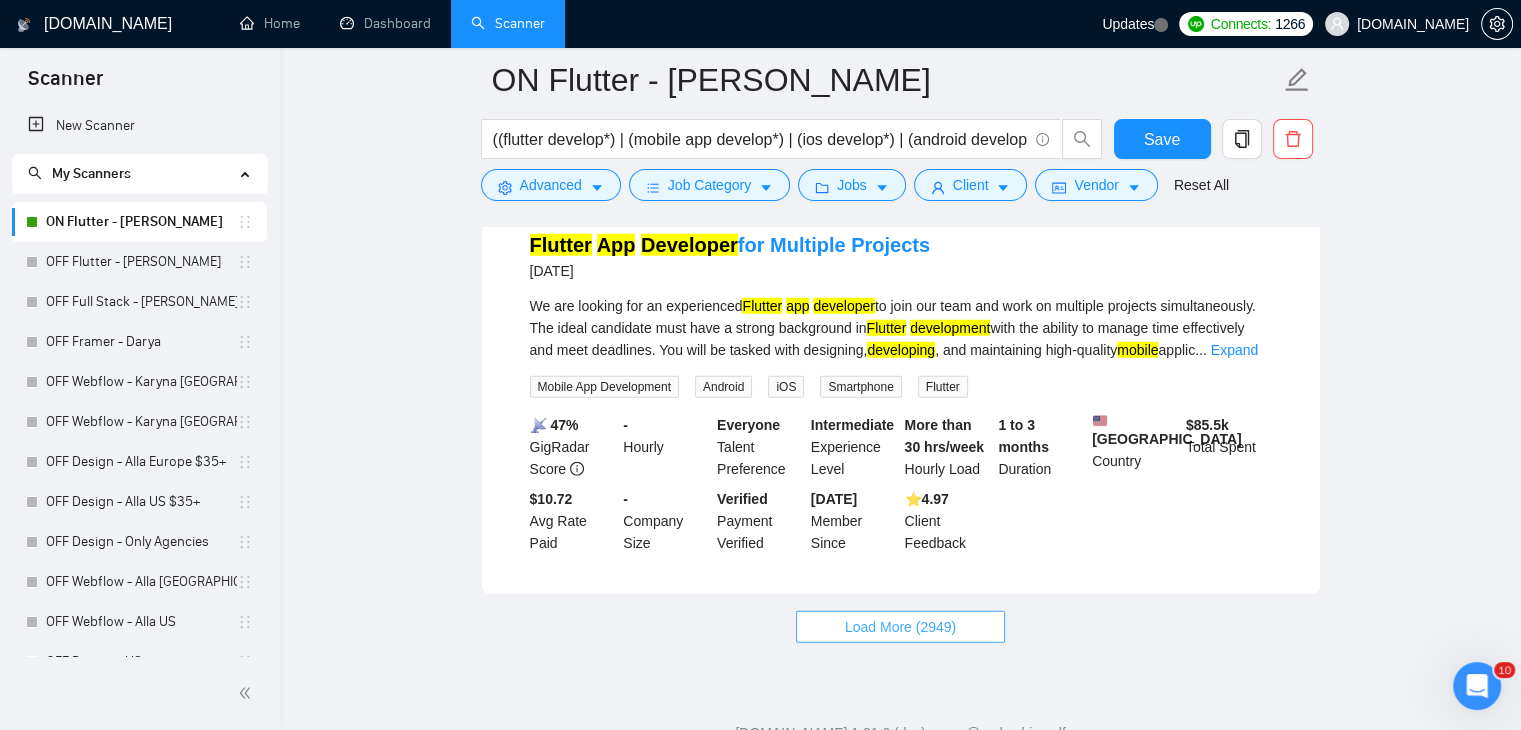 click on "Load More (2949)" at bounding box center [900, 627] 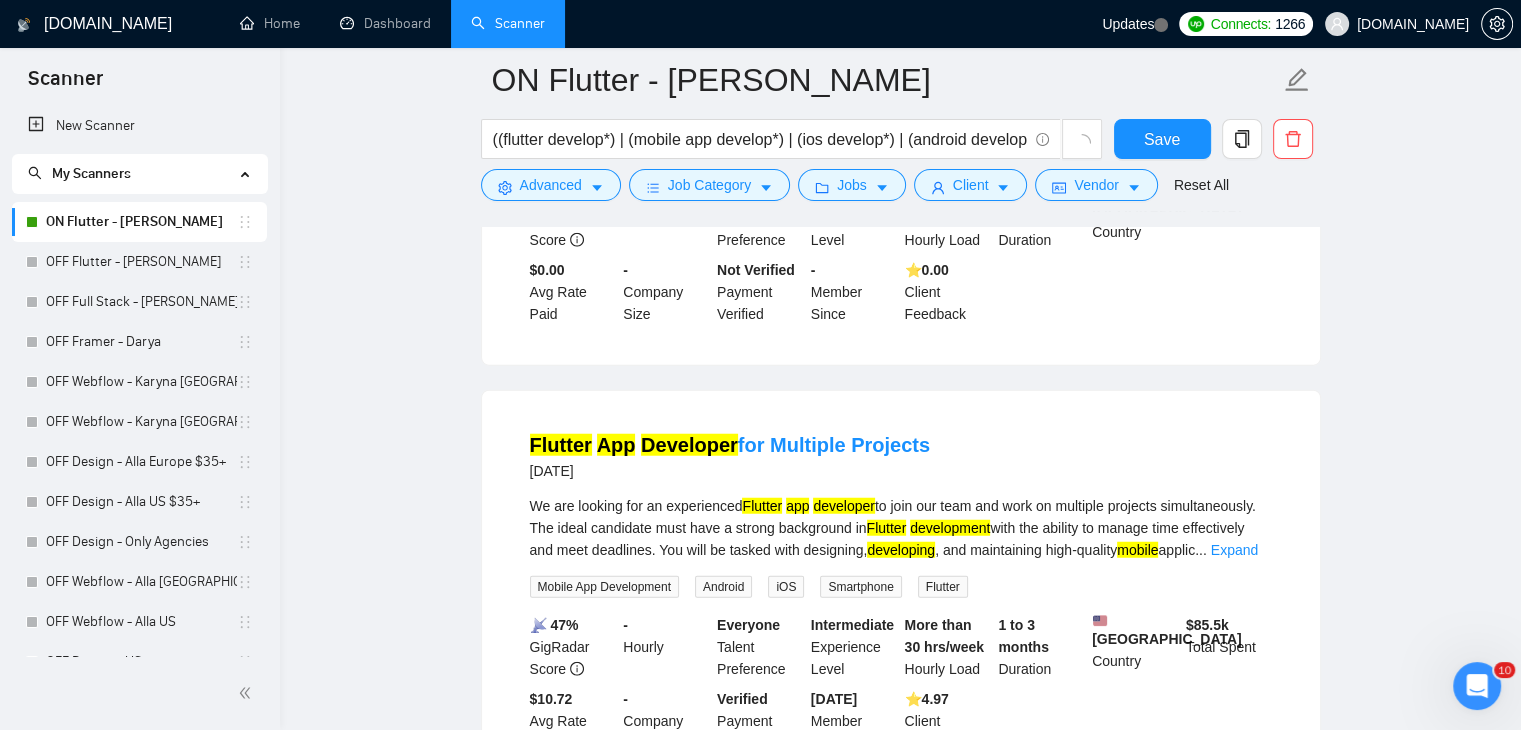 scroll, scrollTop: 12911, scrollLeft: 0, axis: vertical 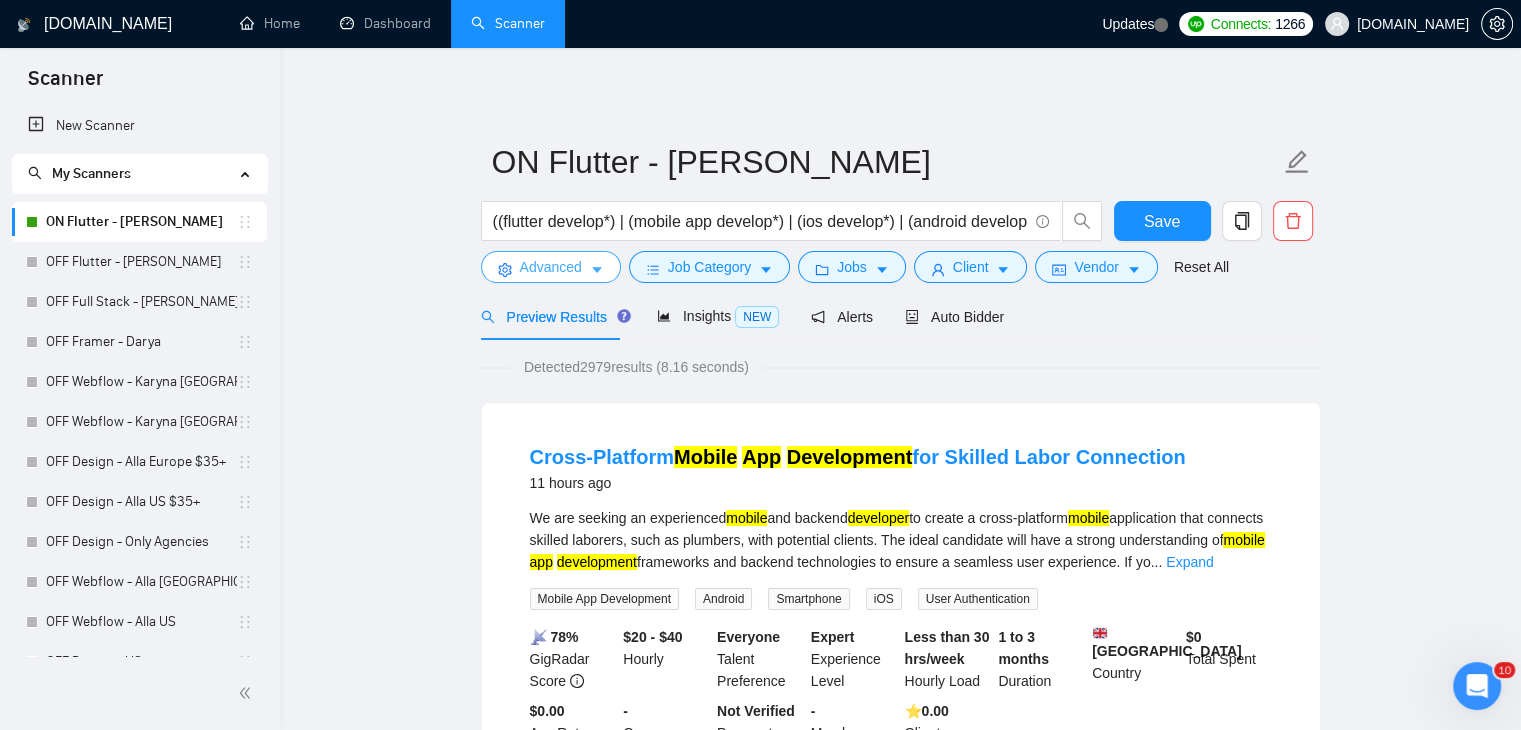 click on "Advanced" at bounding box center [551, 267] 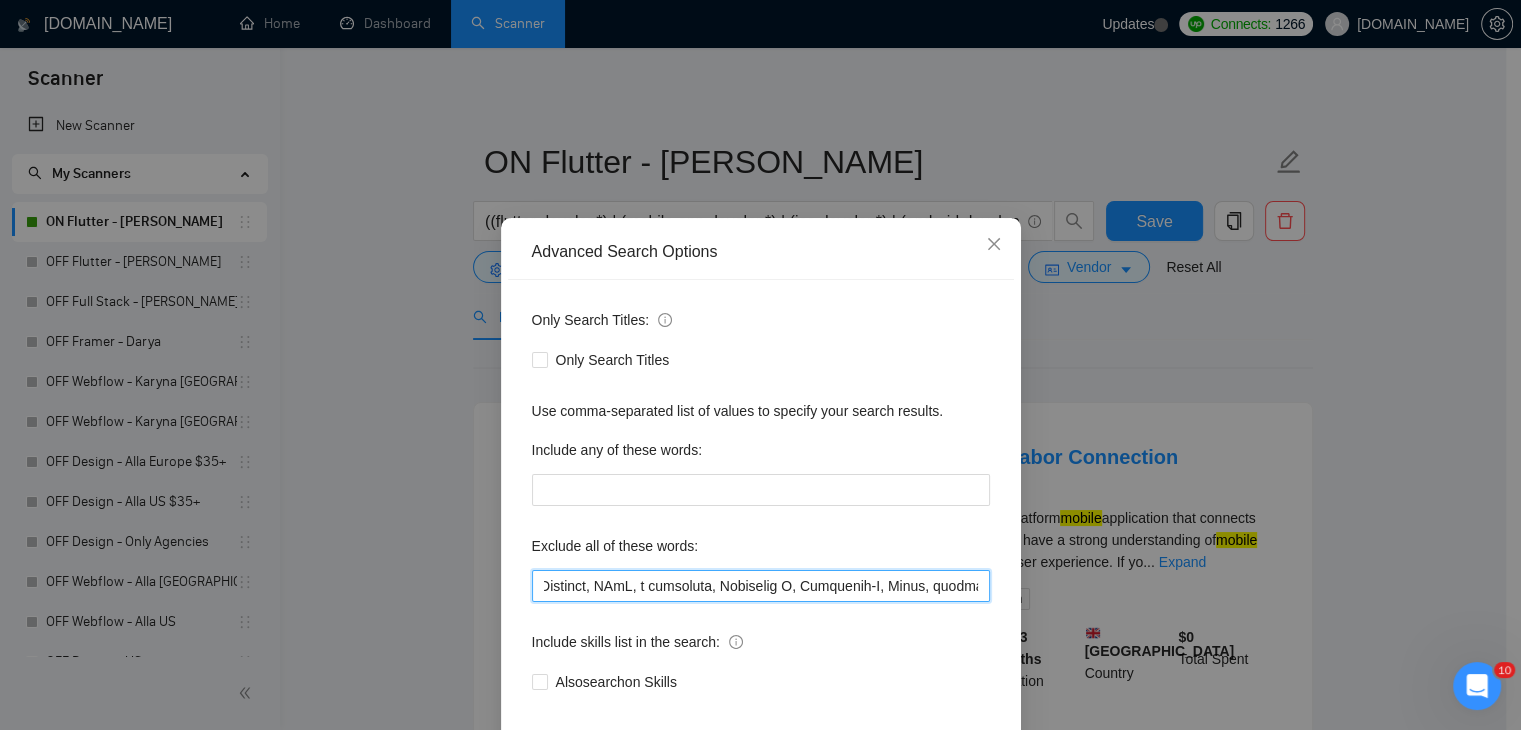 scroll, scrollTop: 0, scrollLeft: 5899, axis: horizontal 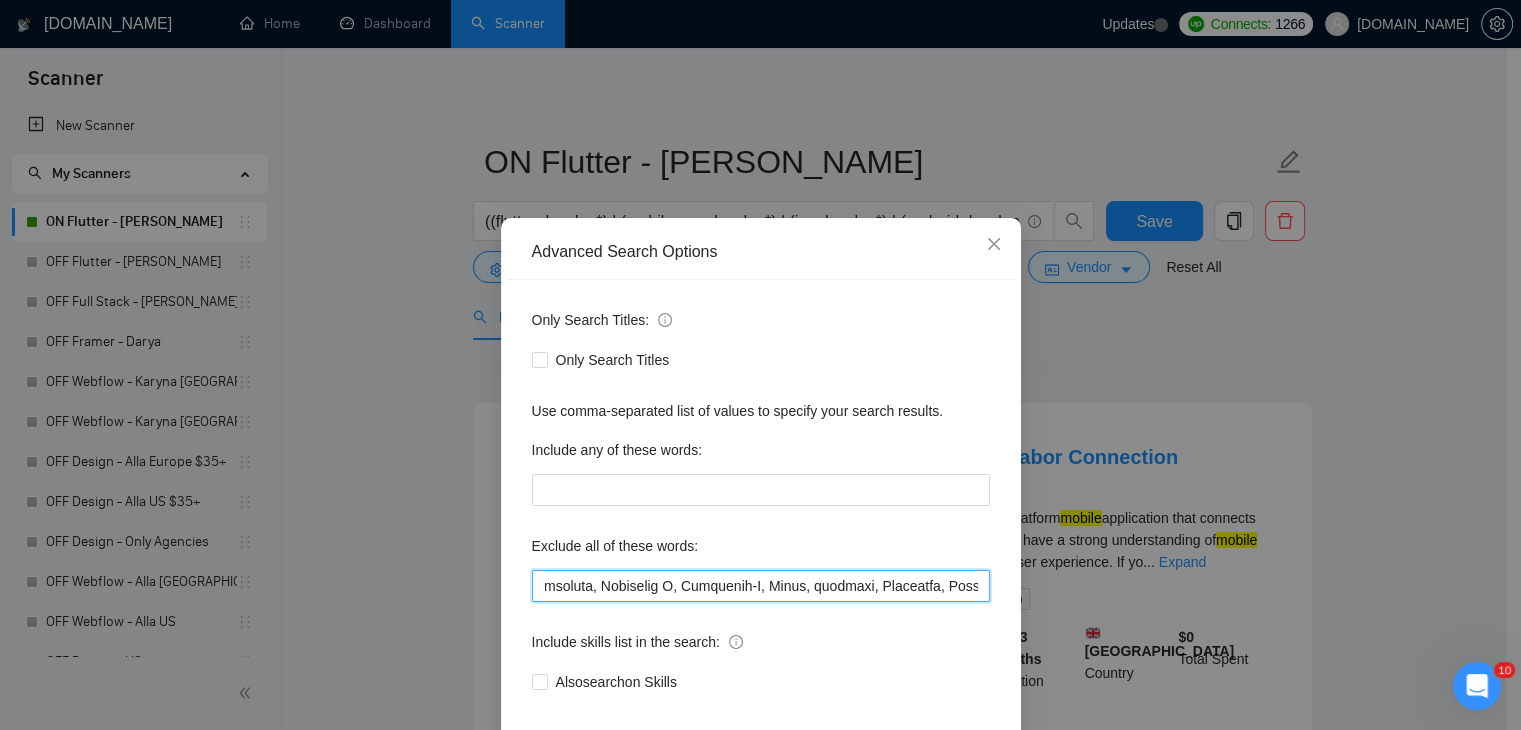 drag, startPoint x: 680, startPoint y: 584, endPoint x: 973, endPoint y: 601, distance: 293.49277 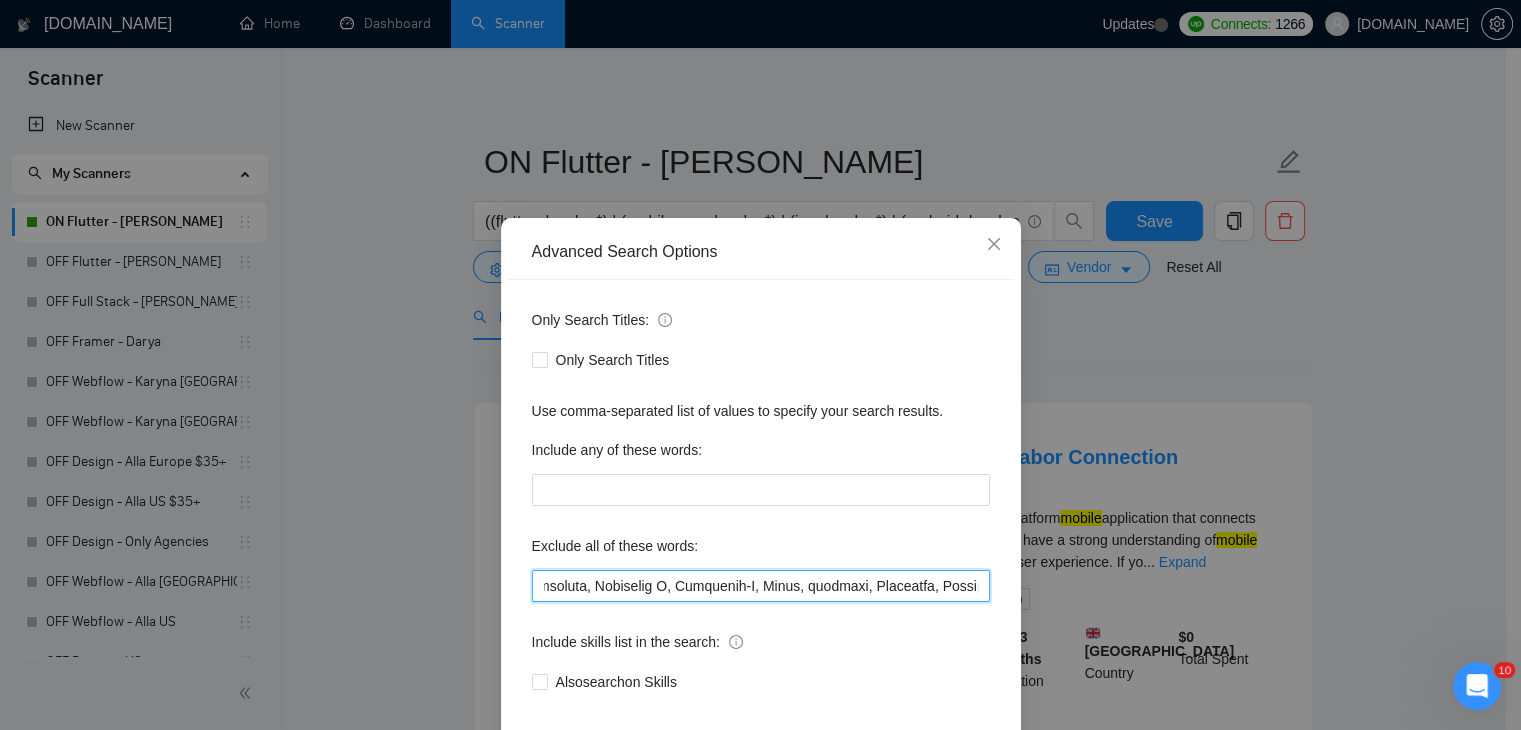 paste on "Senior Siwft" 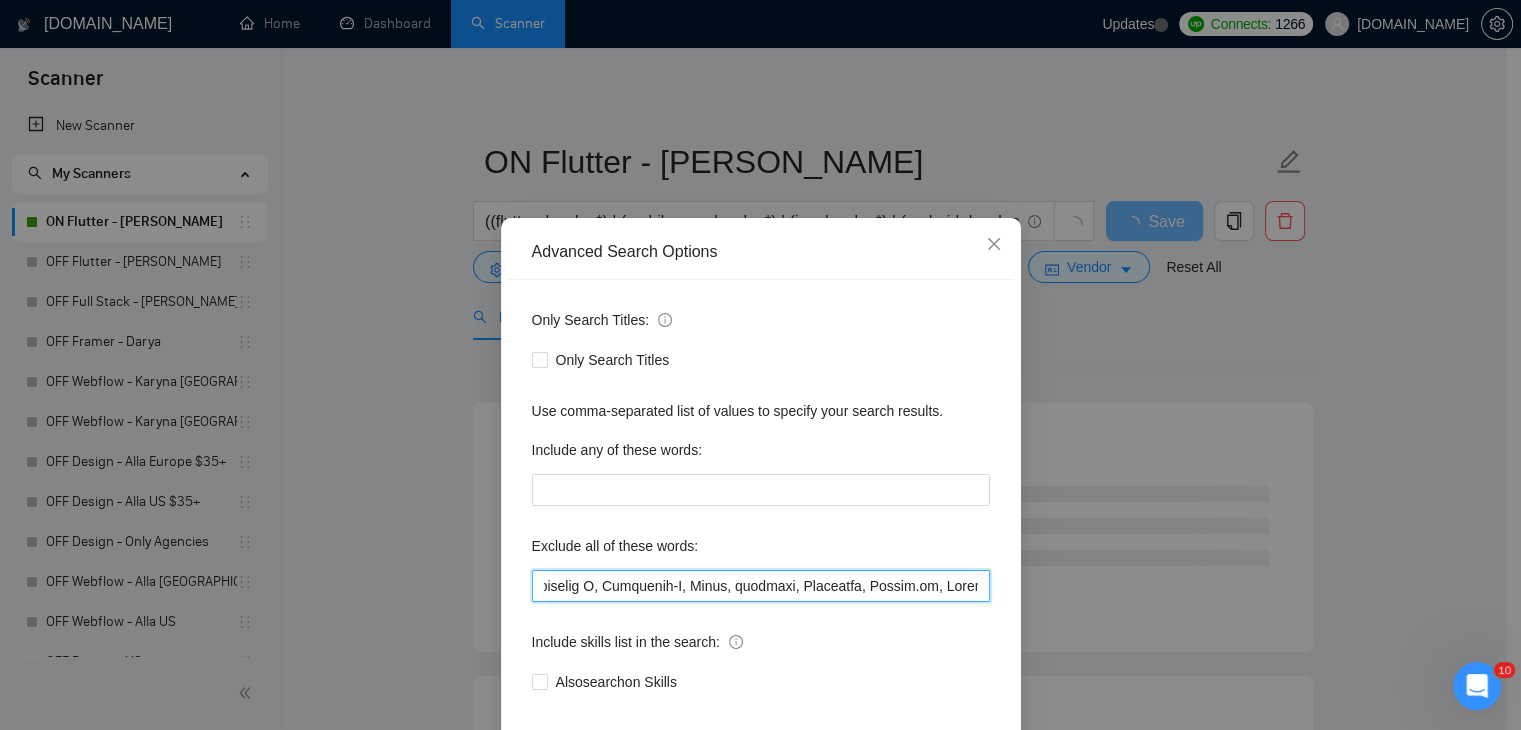 click at bounding box center [761, 586] 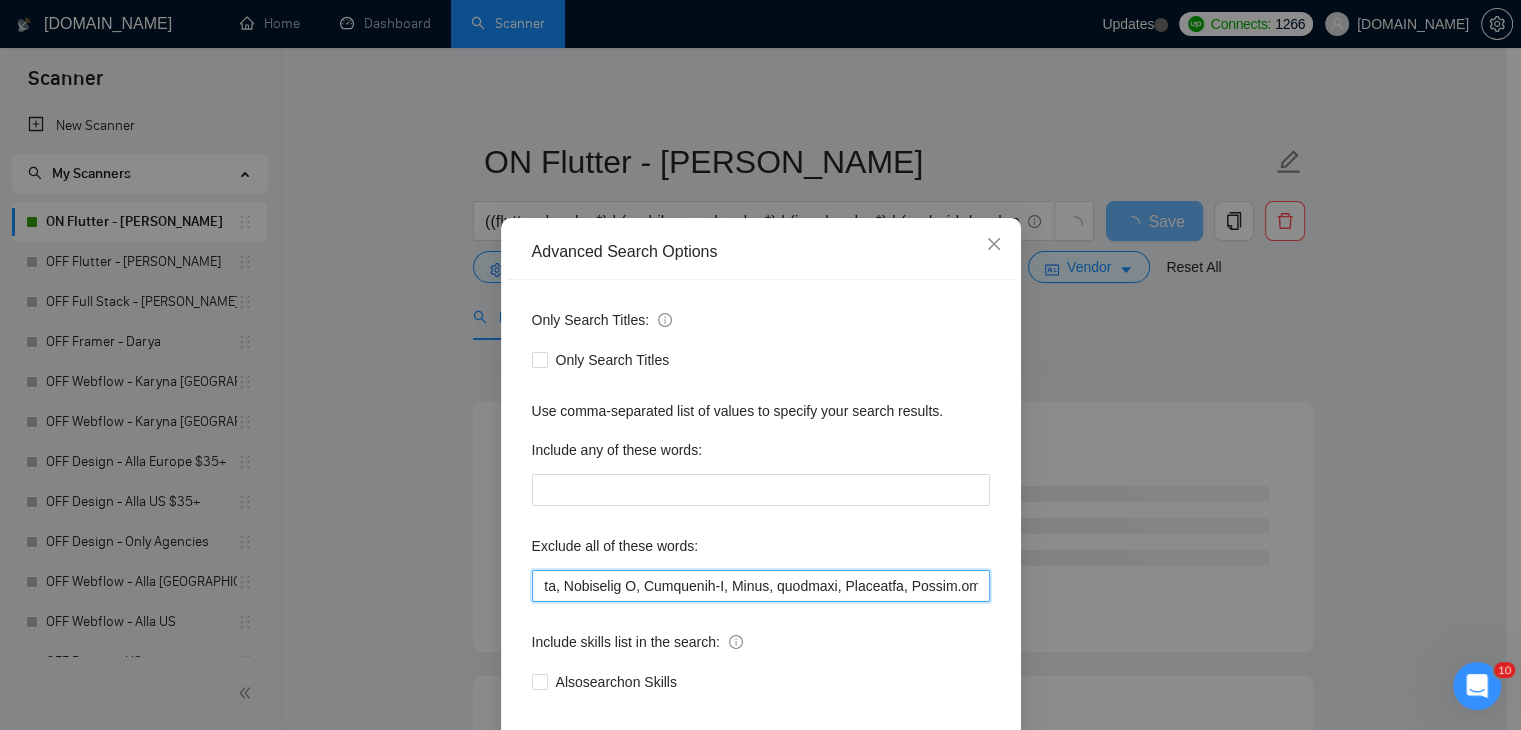 click at bounding box center (761, 586) 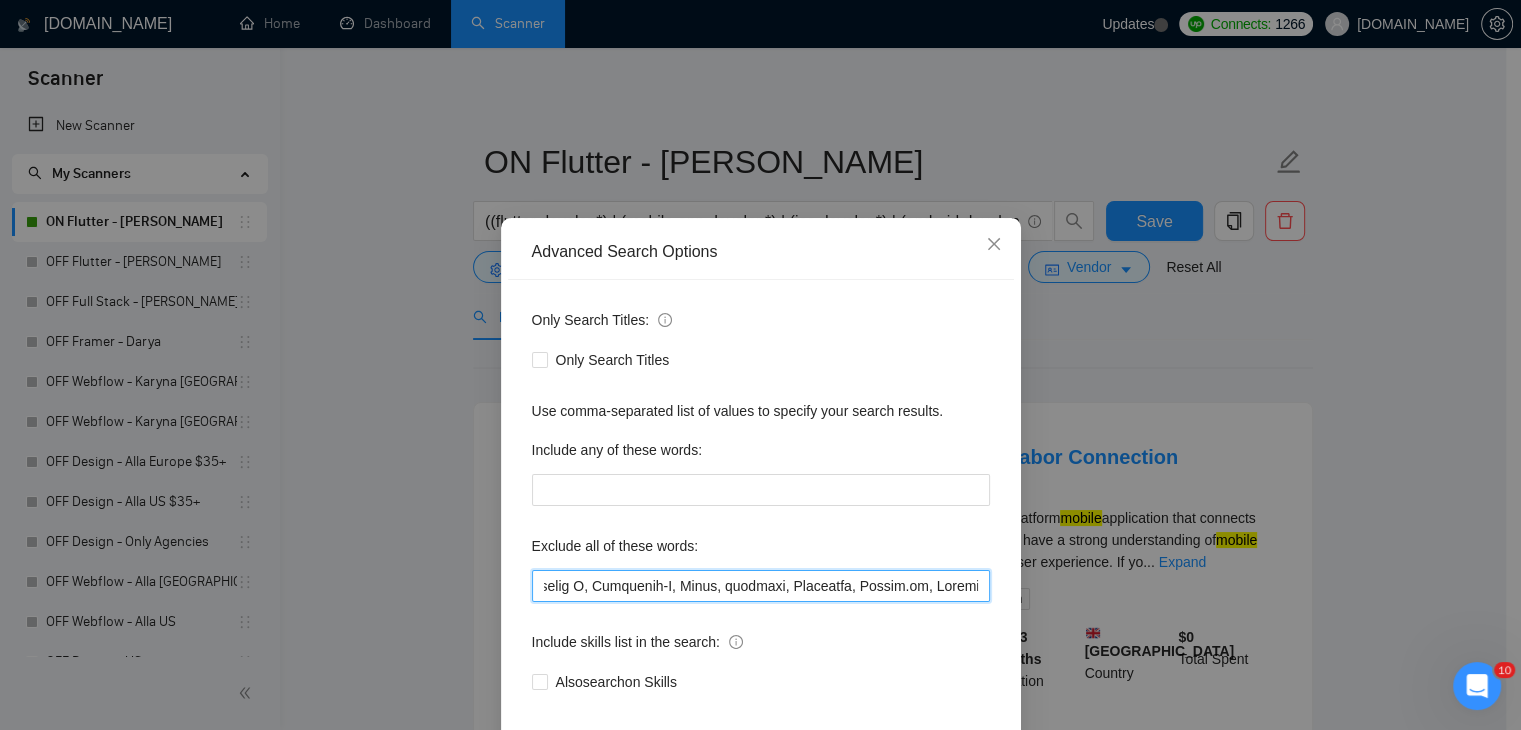 scroll, scrollTop: 0, scrollLeft: 6040, axis: horizontal 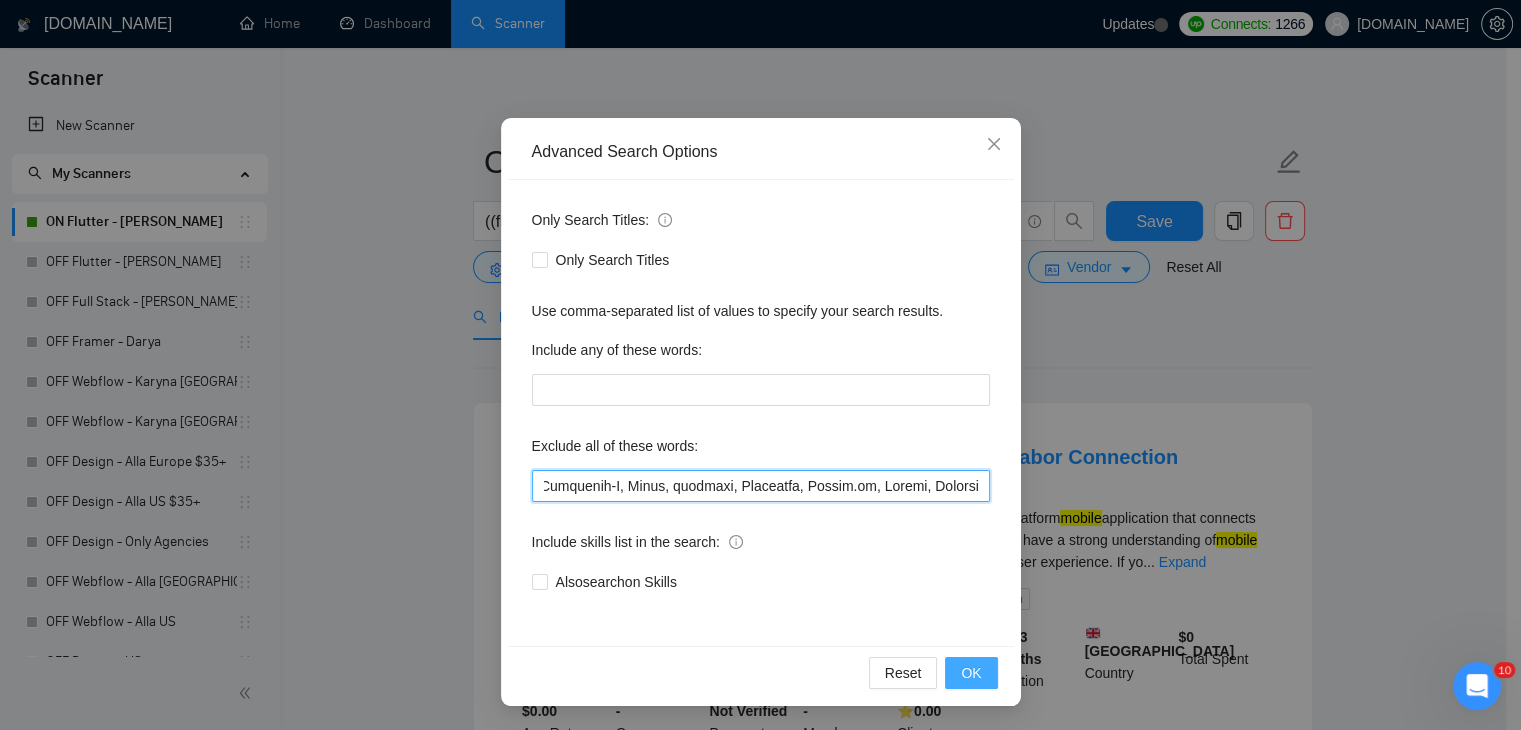 type on "no agency, no agencies, individual only, freelancers only, freelancers only, independent, tutor, coach, advice, teach me, Zapier, React*, Java*, console, manager, frontend, project manager, design, UI/UX design, UX/UI Redesign, Xamarin, .NET MAU, Swift, Laravel, publishing, consultant, Ionic, Square, Metal, TV build, AR, Shopify, Angular, Node, QA, Automation Engineer, React Native, UI/UX Designer, bug fixing, PHP, Php, Yii2/Php, React Native, Node, Node.js, Integration Specialist, FlorisBoard, Ibexa, Bubble, Python, Swift, SwiftUI, MAUI, C++, Django, AppSheet, Yii, Yii2, fix, C, metaverse, game engine, UI Designer Needed, UX Designer Needed, full stack, fullstack, full-stack, marketing specialist, Kotlin, Java, VPN development, Vercel, Next.JS, Unity, VR, Virtual reality, frontend development, front end development, front-end development, Wordpress, WordPress, Vue. js, Vue, UI Designer, UI/UX, advisor, Obsidian, BLoC, a freelance, Objective C, Objective-C, Dokan, firmware, Capacitor, Medusa.js, [PERSON_NAME], Bl..." 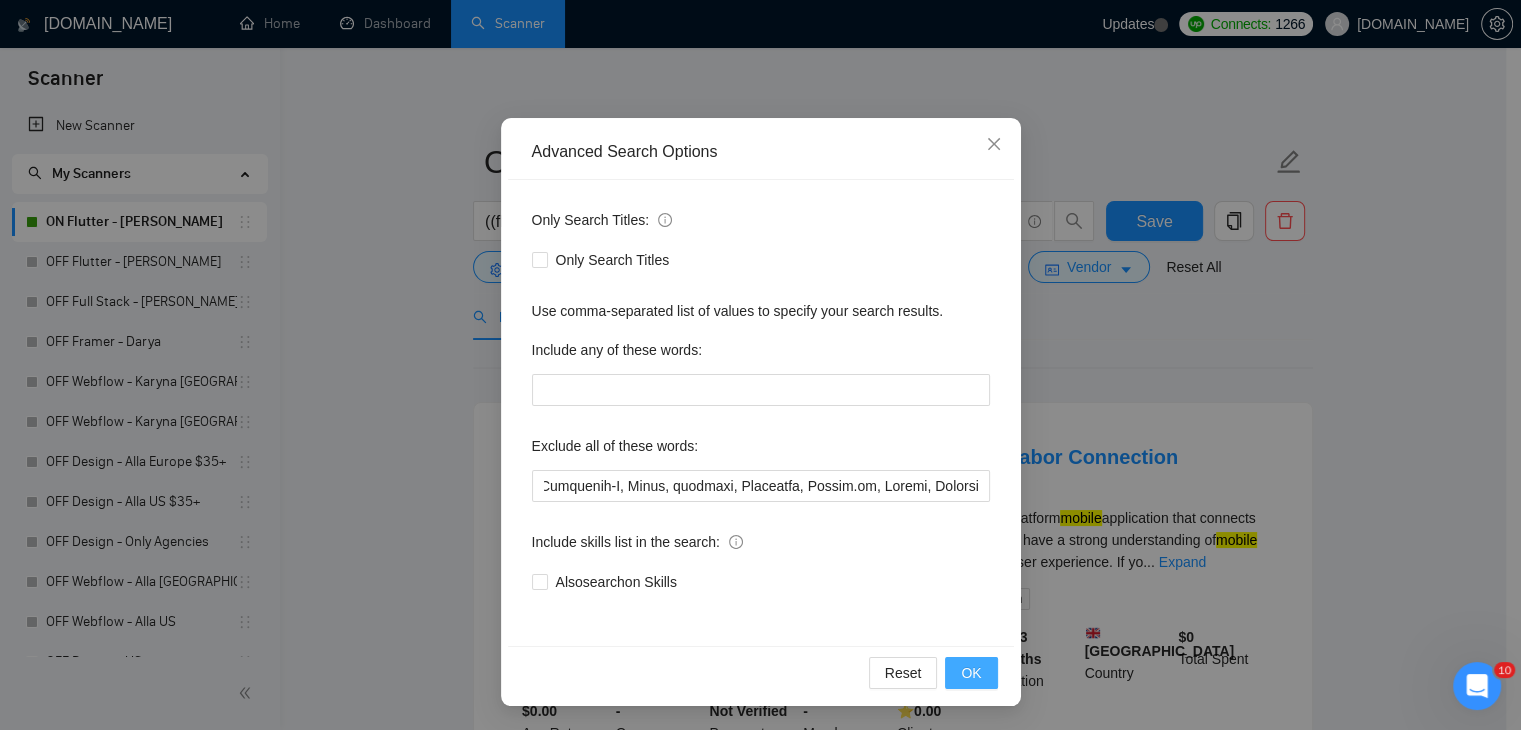 click on "OK" at bounding box center [971, 673] 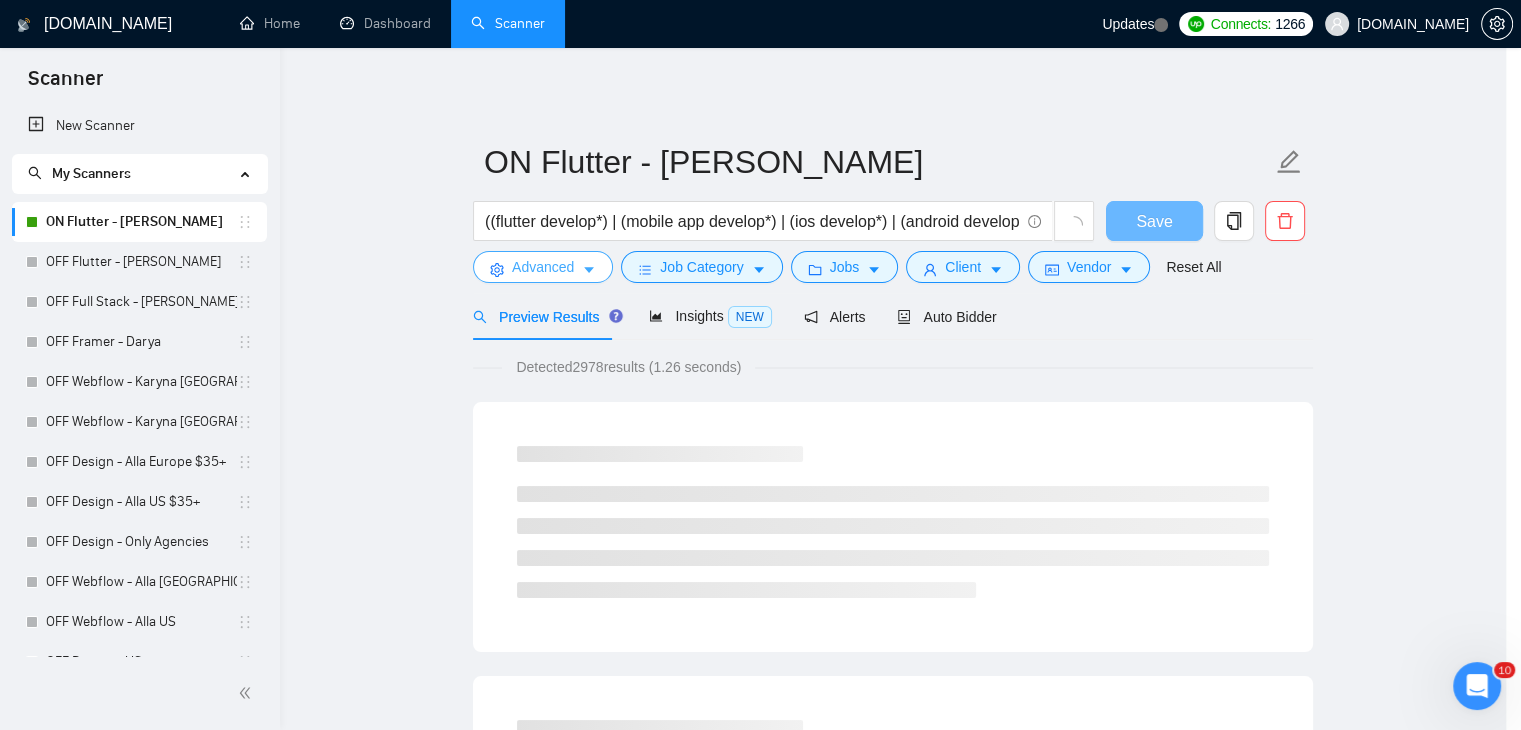 scroll, scrollTop: 0, scrollLeft: 0, axis: both 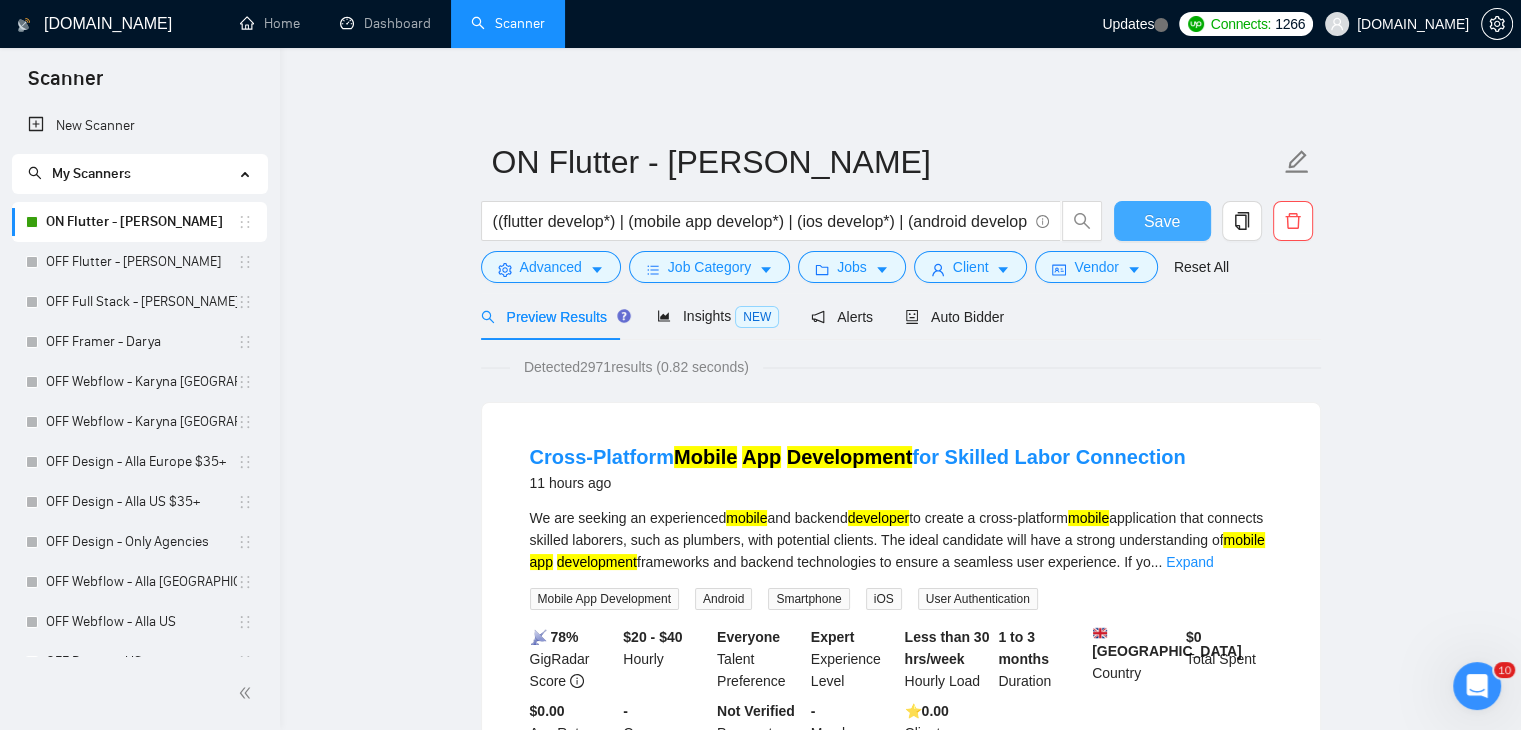 click on "Save" at bounding box center [1162, 221] 